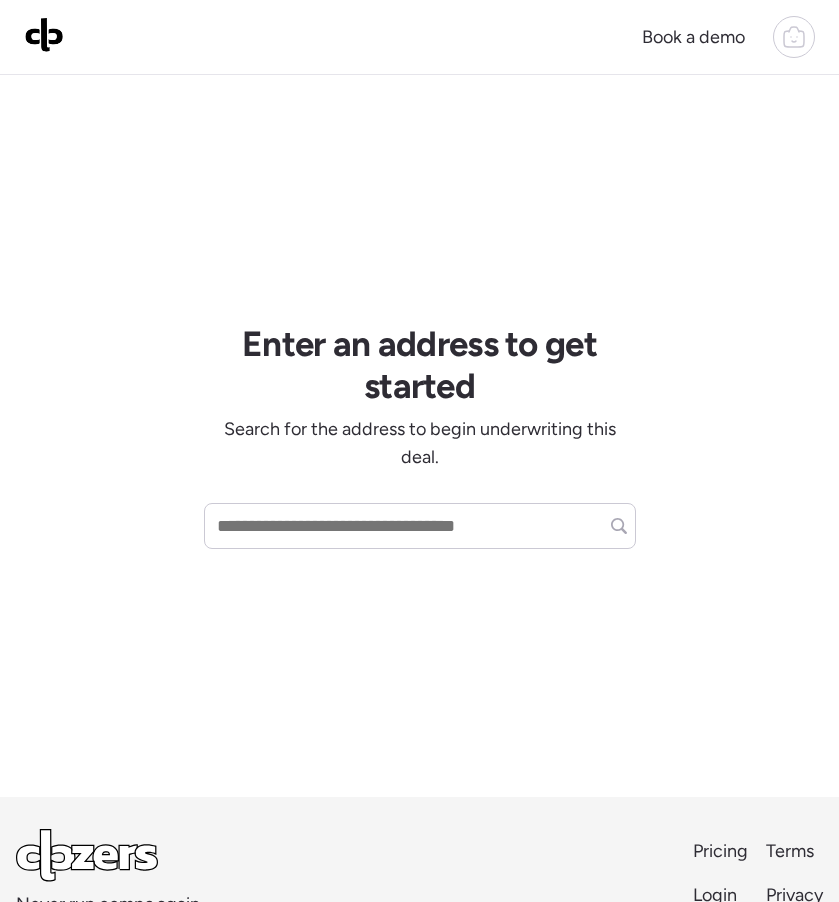 scroll, scrollTop: 0, scrollLeft: 0, axis: both 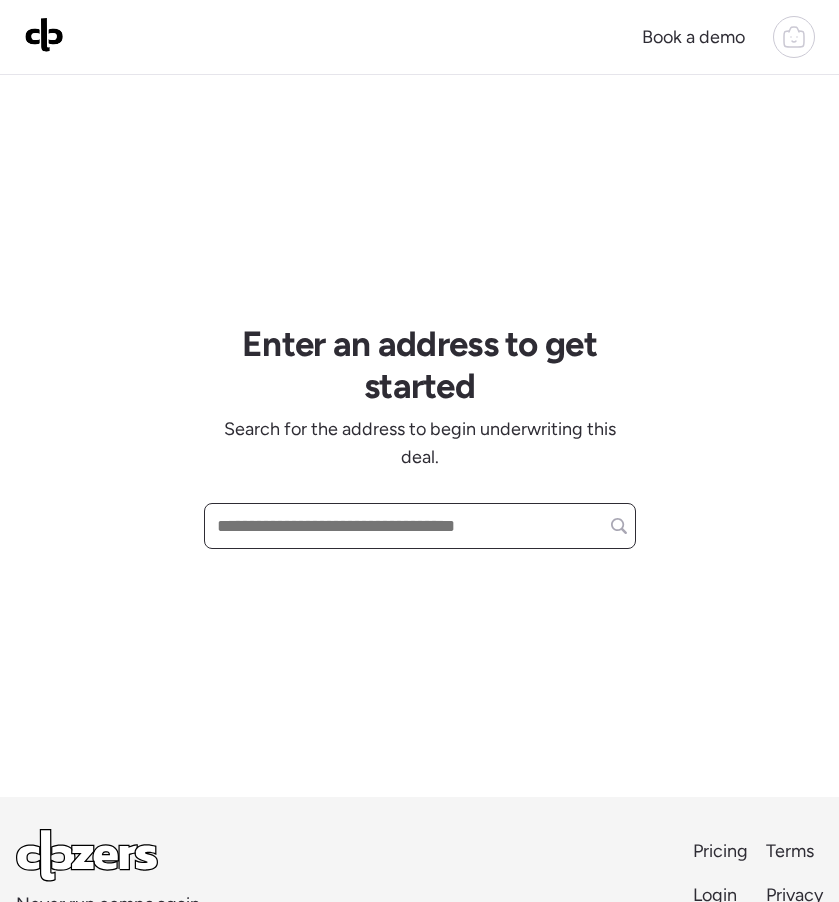 click at bounding box center (420, 526) 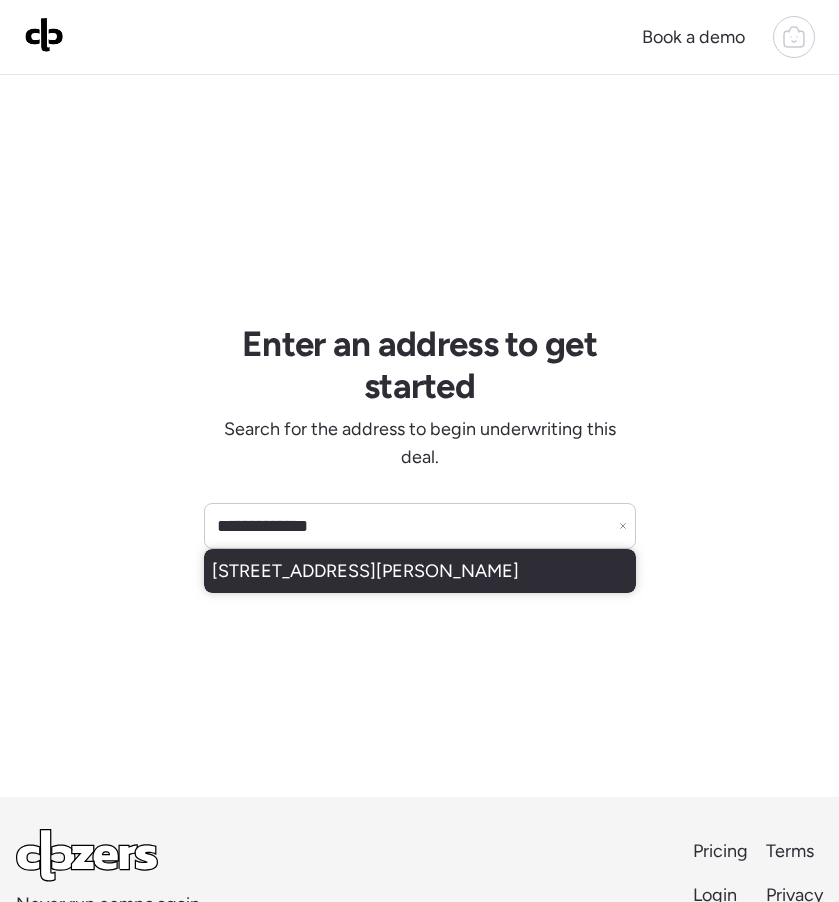 click on "17953 W Golden Ln, Waddell, AZ, 85355" at bounding box center [365, 571] 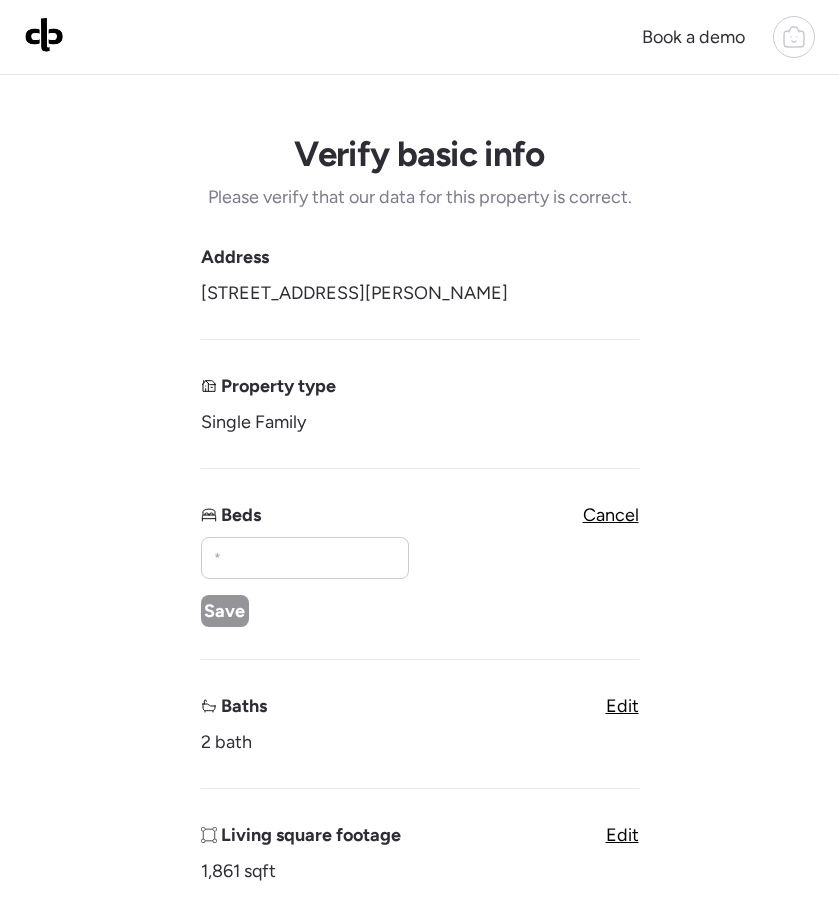click at bounding box center (44, 34) 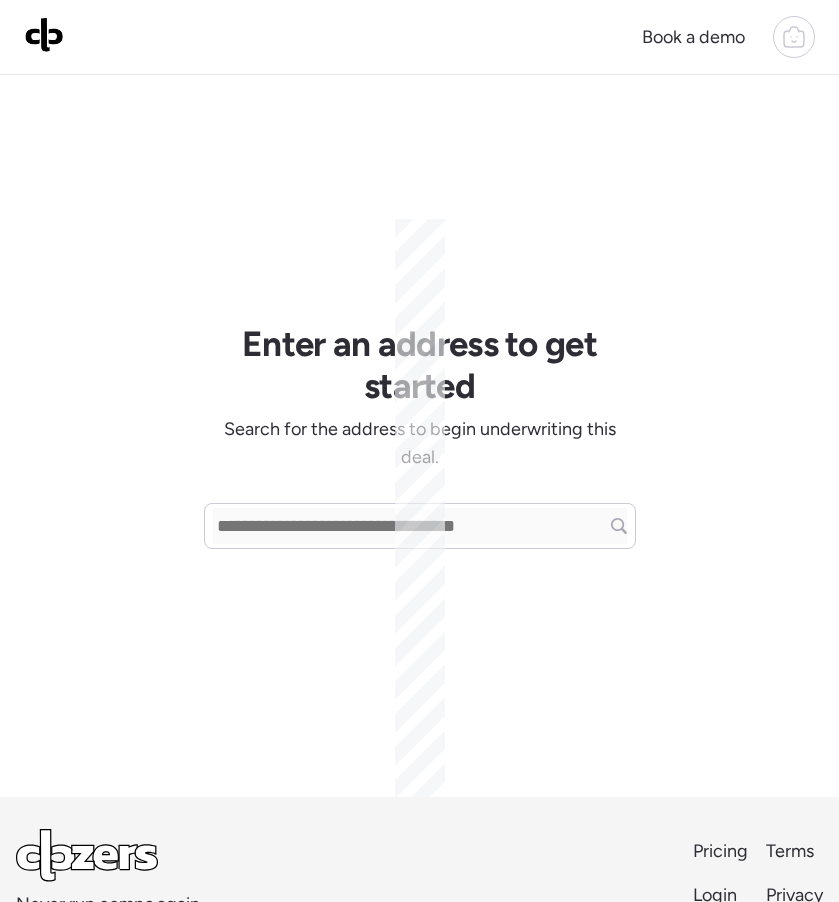 scroll, scrollTop: 0, scrollLeft: 0, axis: both 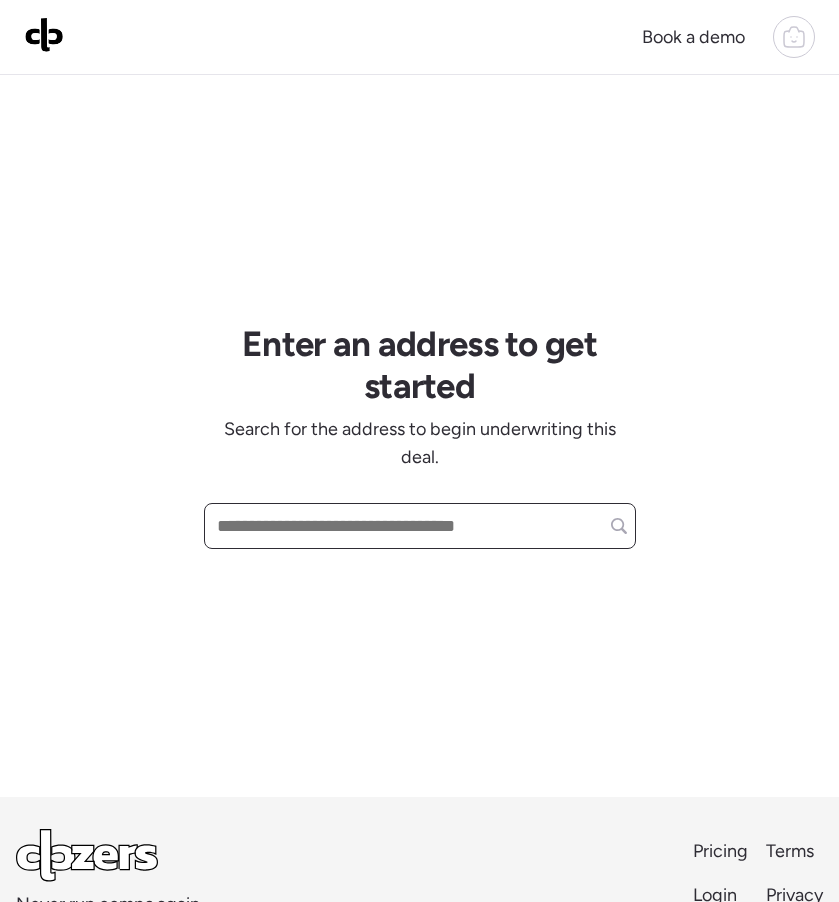 click at bounding box center (420, 526) 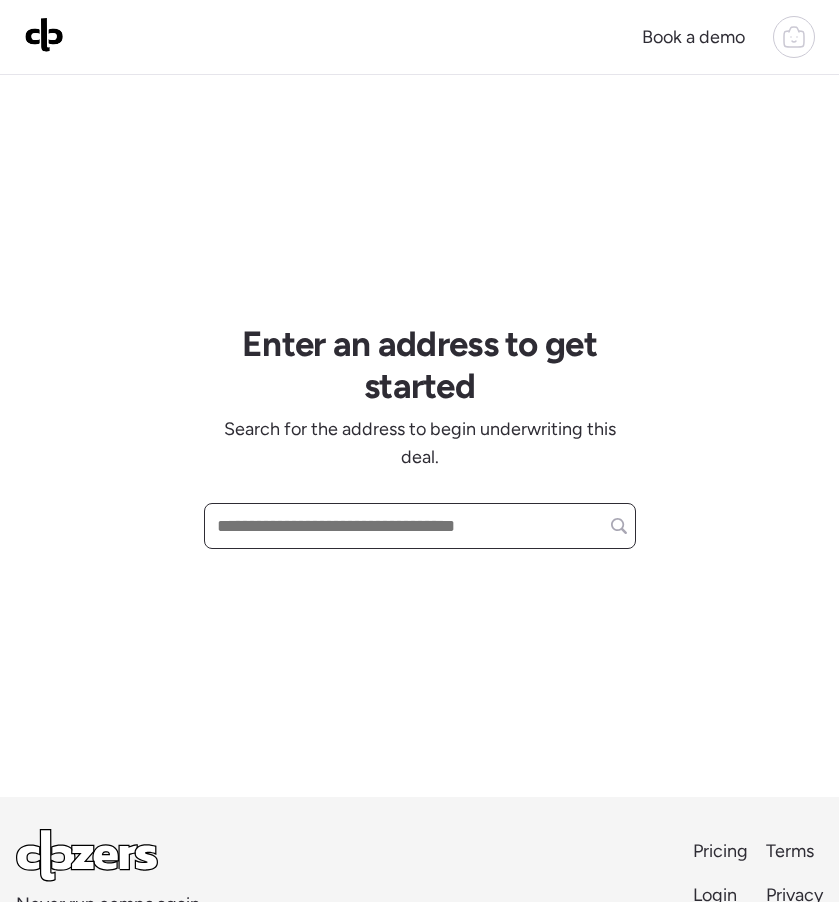 paste on "**********" 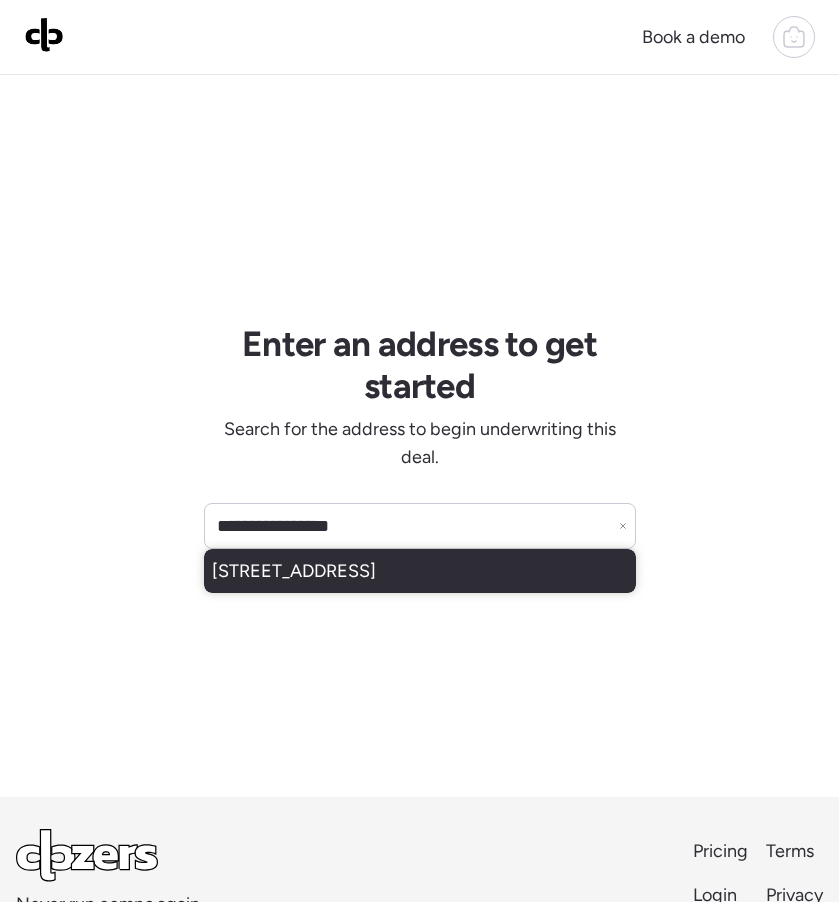 click on "9019 W Acoma Dr, Peoria, AZ, 85381" at bounding box center (294, 571) 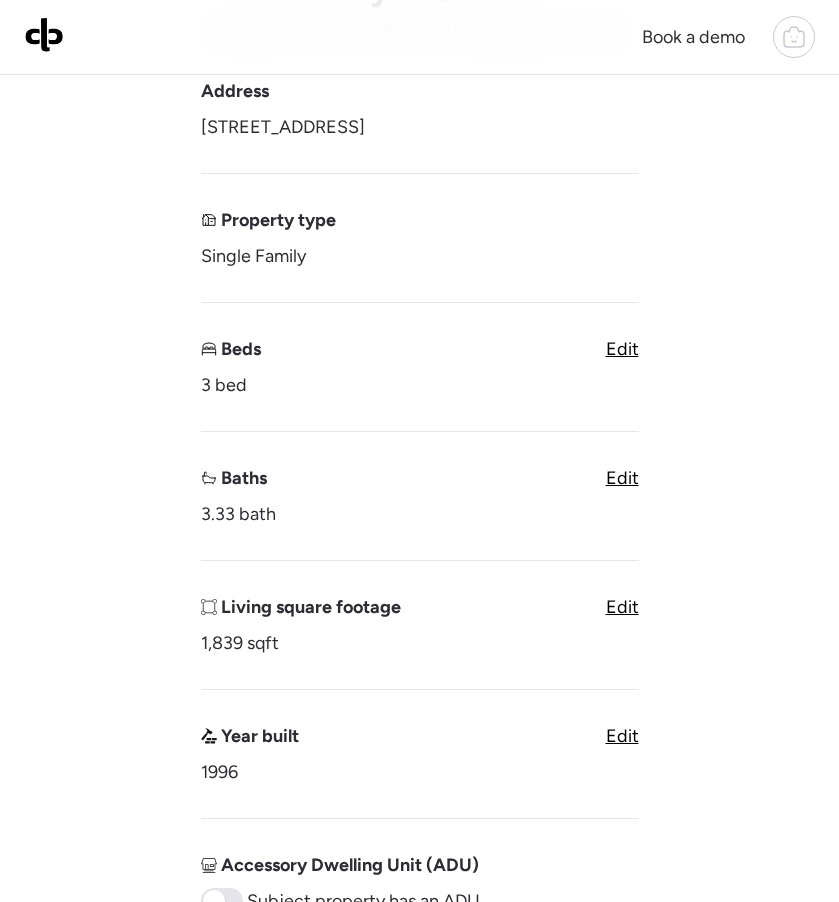 scroll, scrollTop: 0, scrollLeft: 0, axis: both 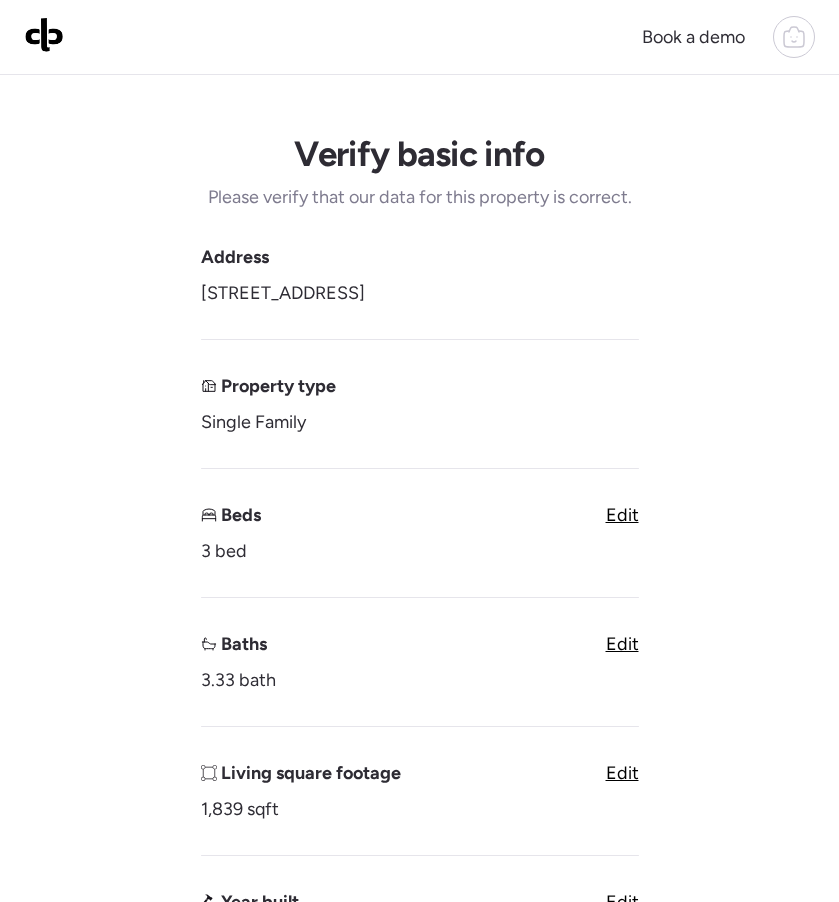 click on "Edit" at bounding box center (622, 644) 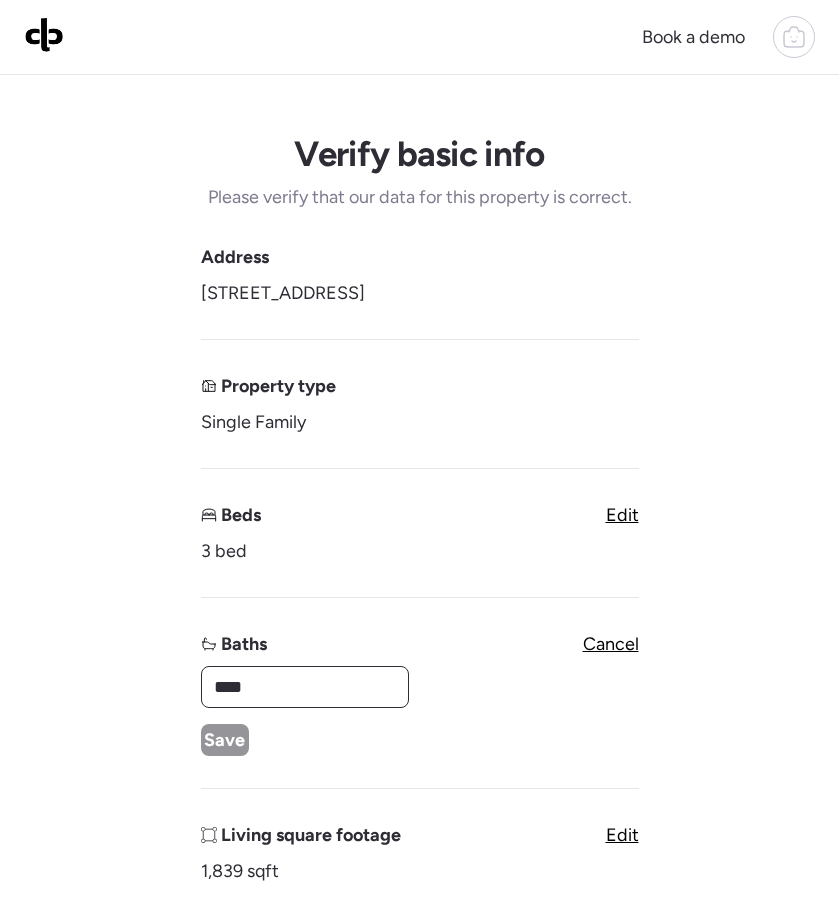 drag, startPoint x: 260, startPoint y: 684, endPoint x: 167, endPoint y: 681, distance: 93.04838 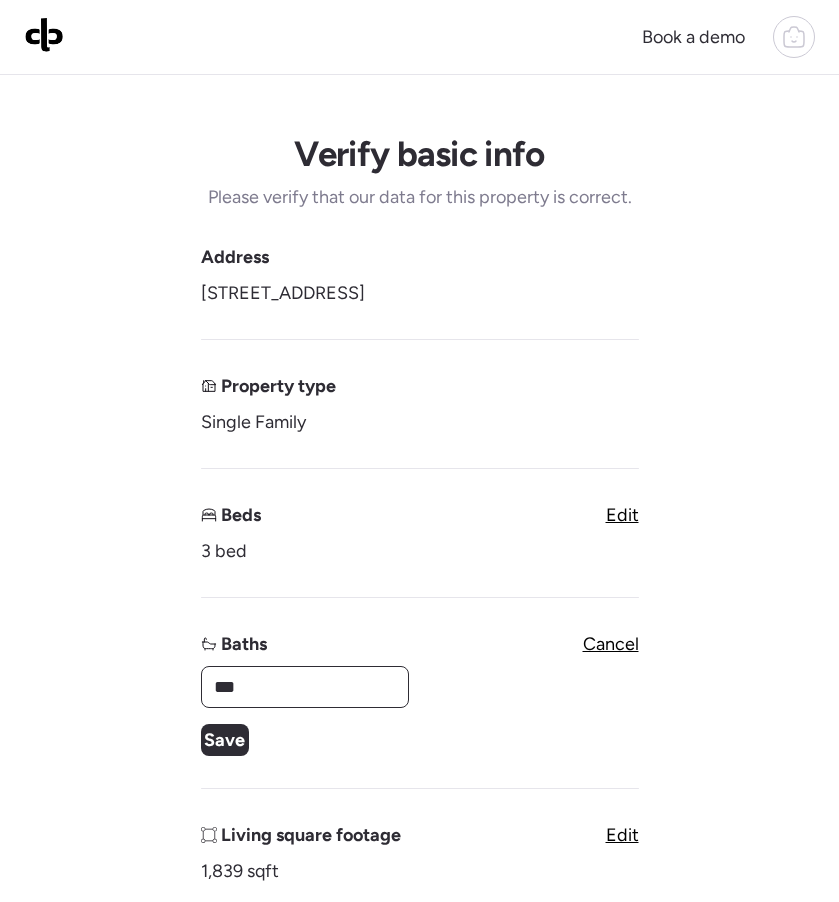 type on "***" 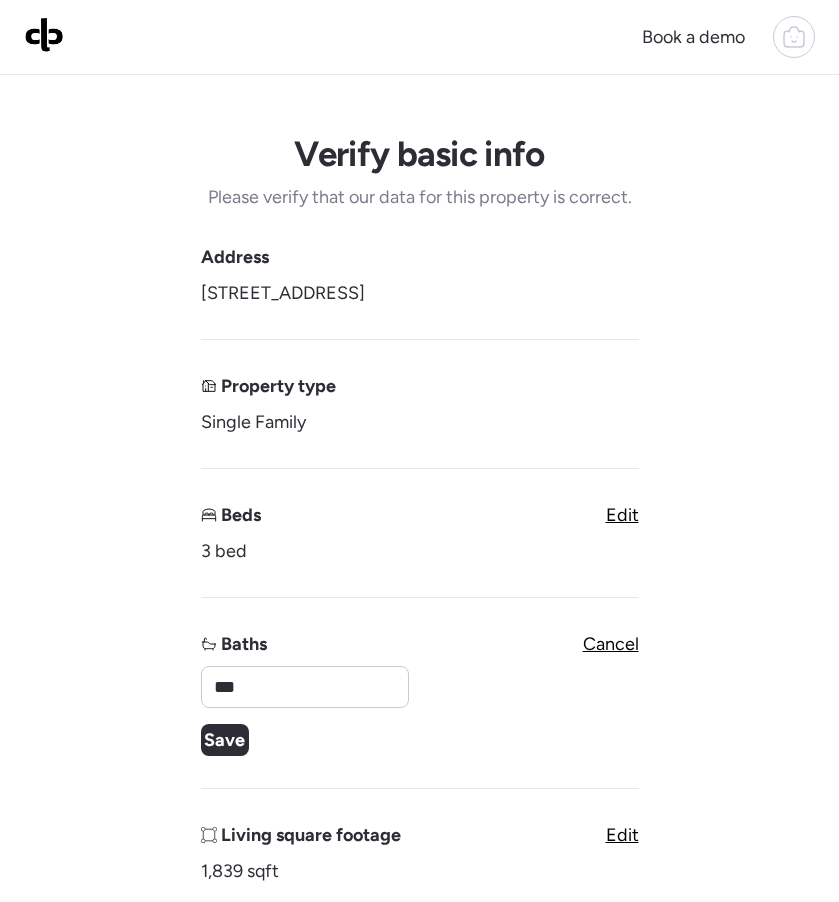 click on "Save" at bounding box center (224, 740) 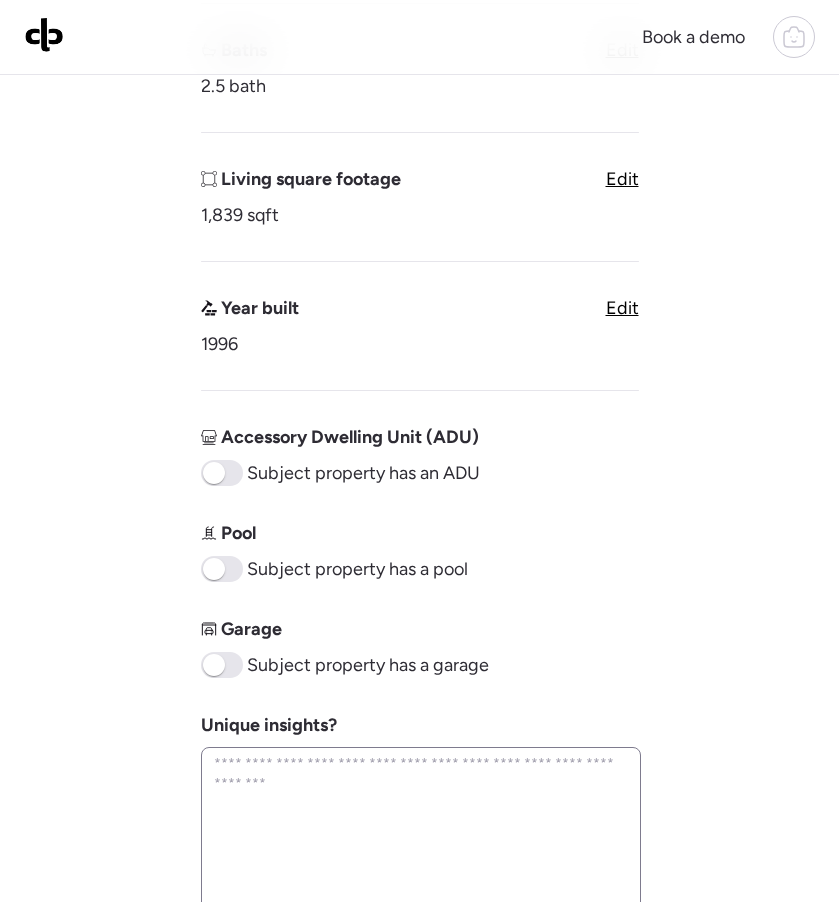 scroll, scrollTop: 608, scrollLeft: 0, axis: vertical 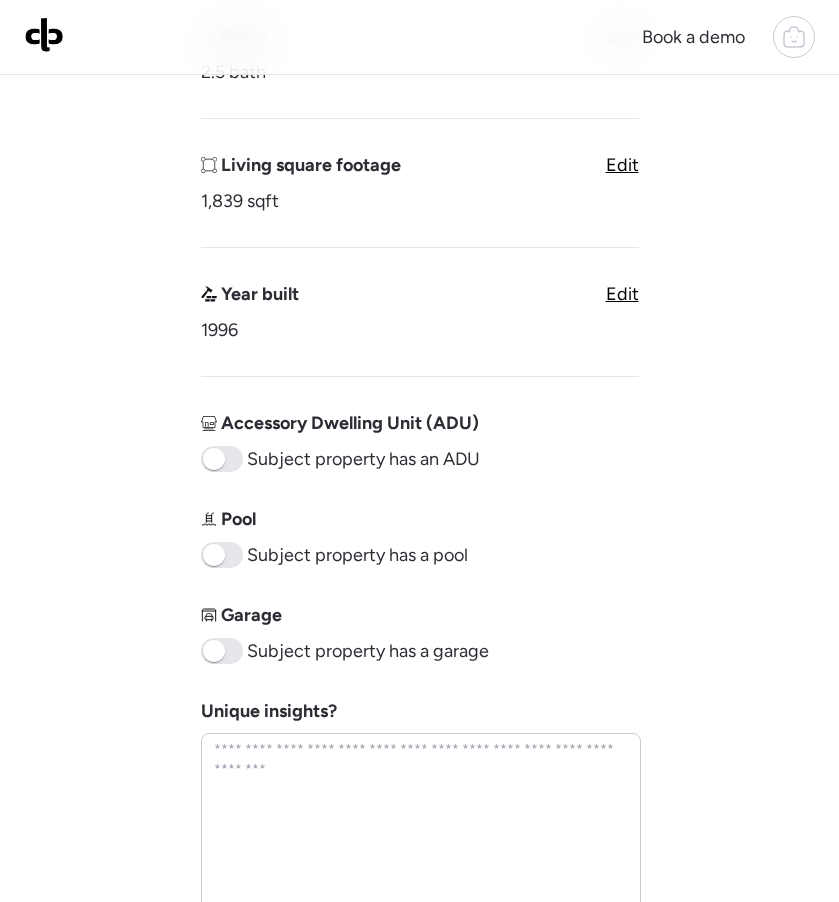 click at bounding box center [214, 651] 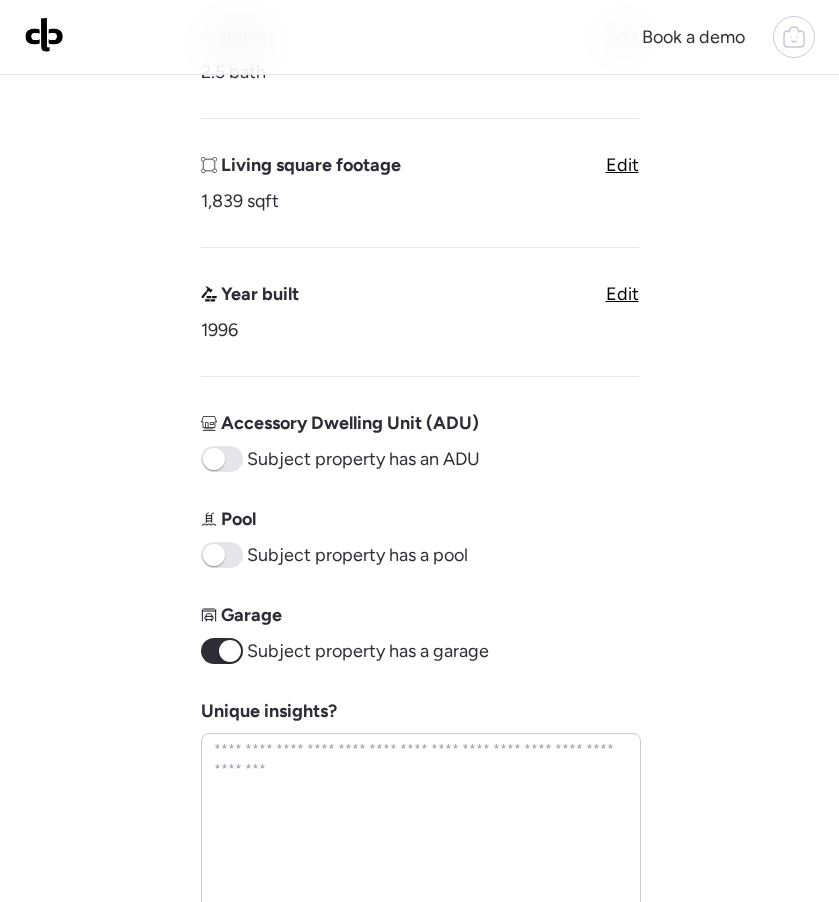 click at bounding box center [230, 651] 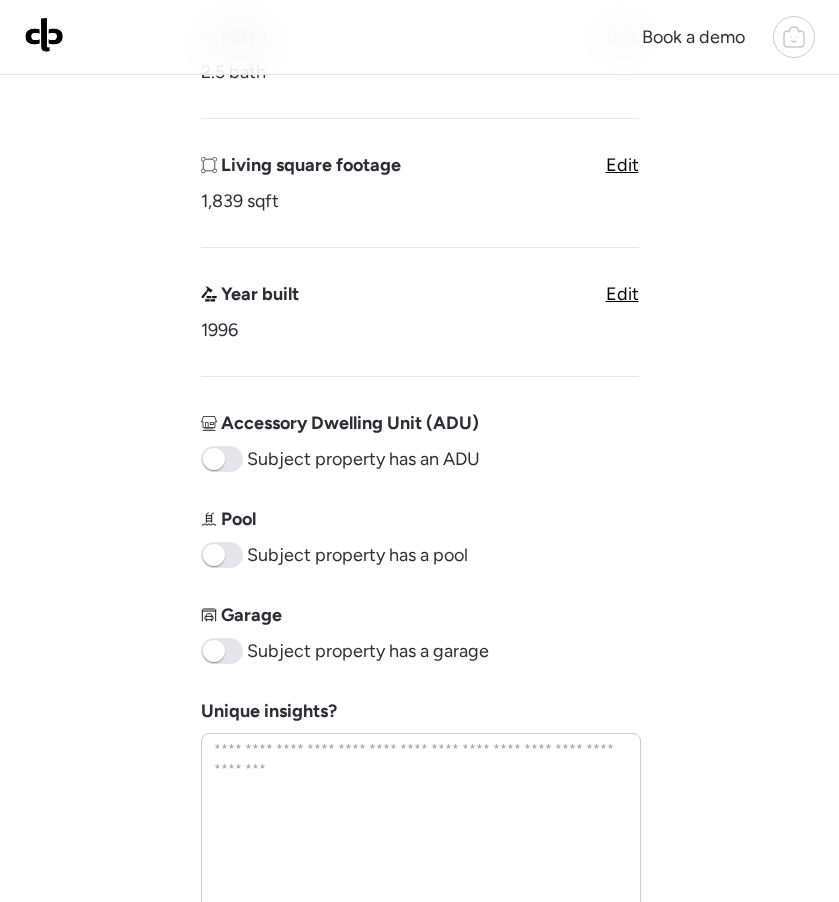 click on "Subject property has a garage" at bounding box center [345, 651] 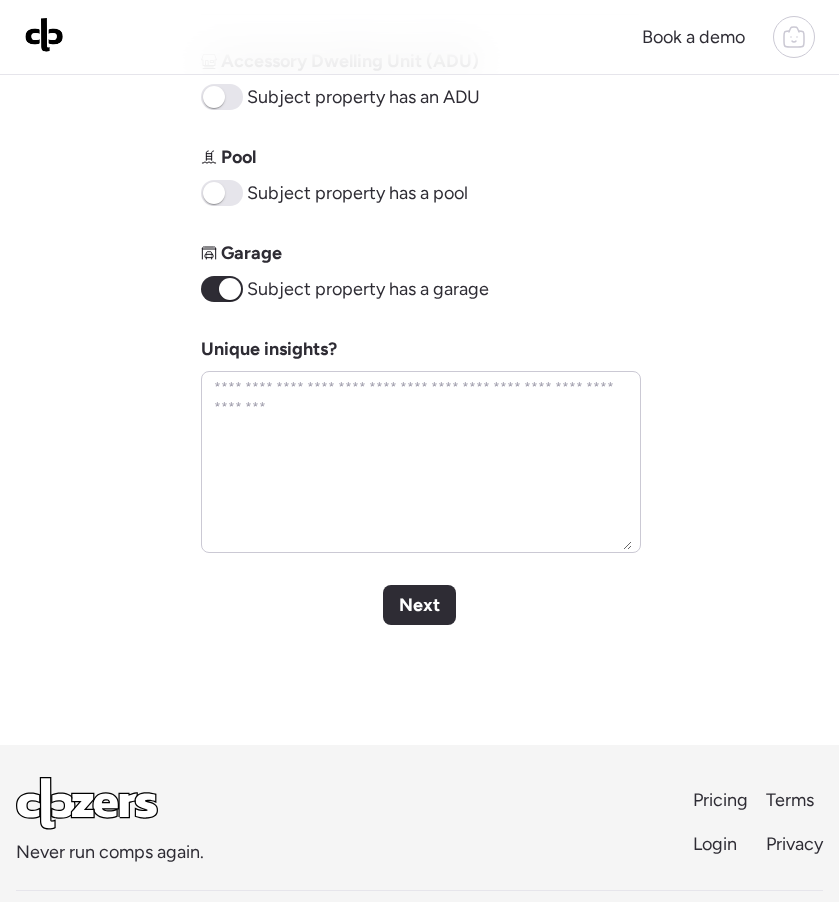 scroll, scrollTop: 1003, scrollLeft: 0, axis: vertical 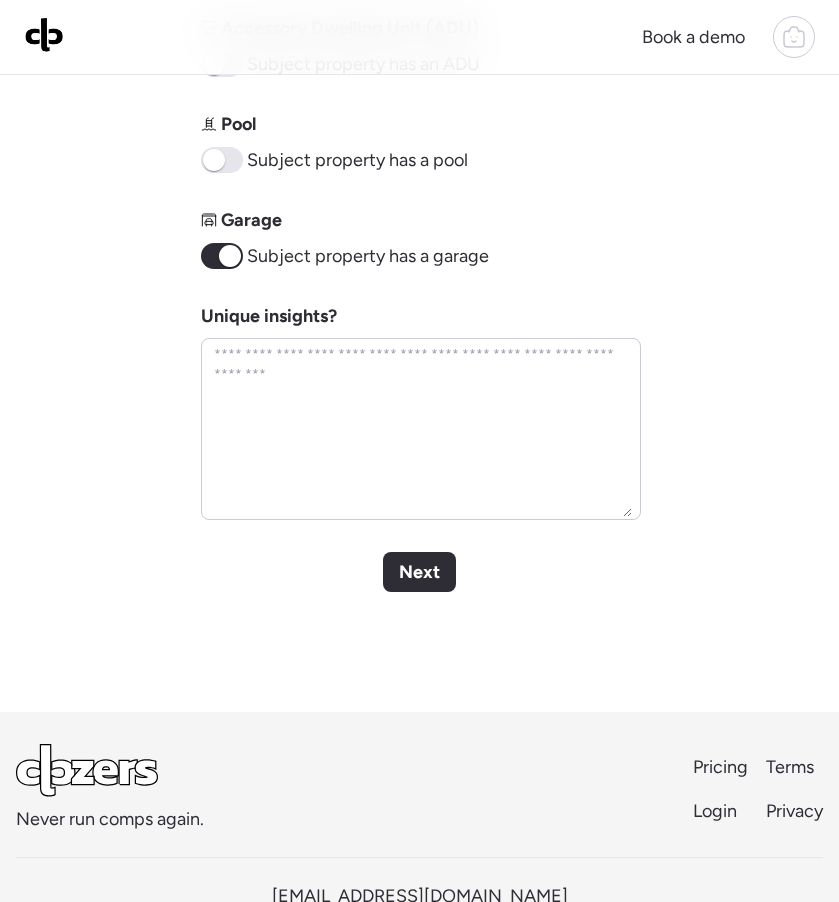 click on "Next" at bounding box center [419, 572] 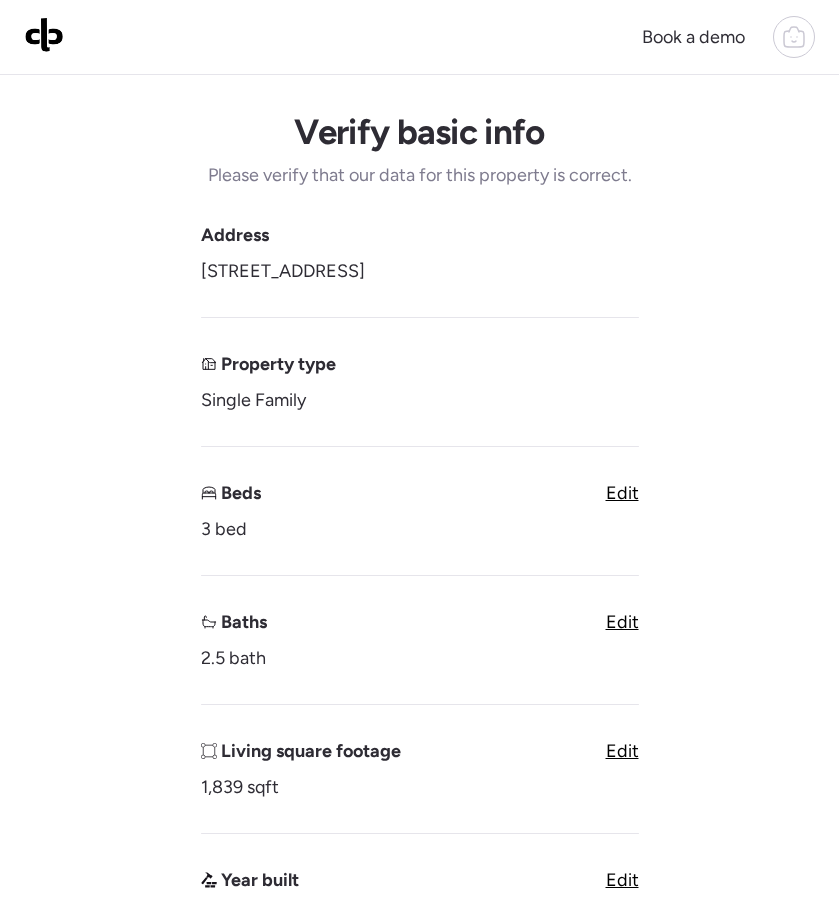 scroll, scrollTop: 0, scrollLeft: 0, axis: both 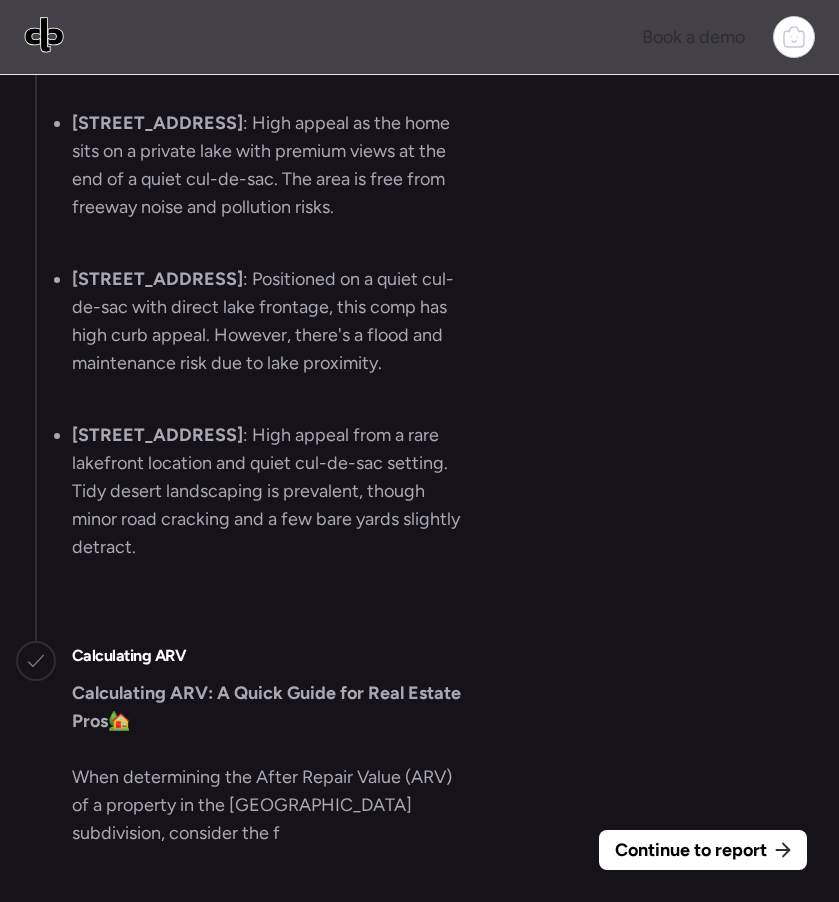 click on "Continue to report" at bounding box center [691, 850] 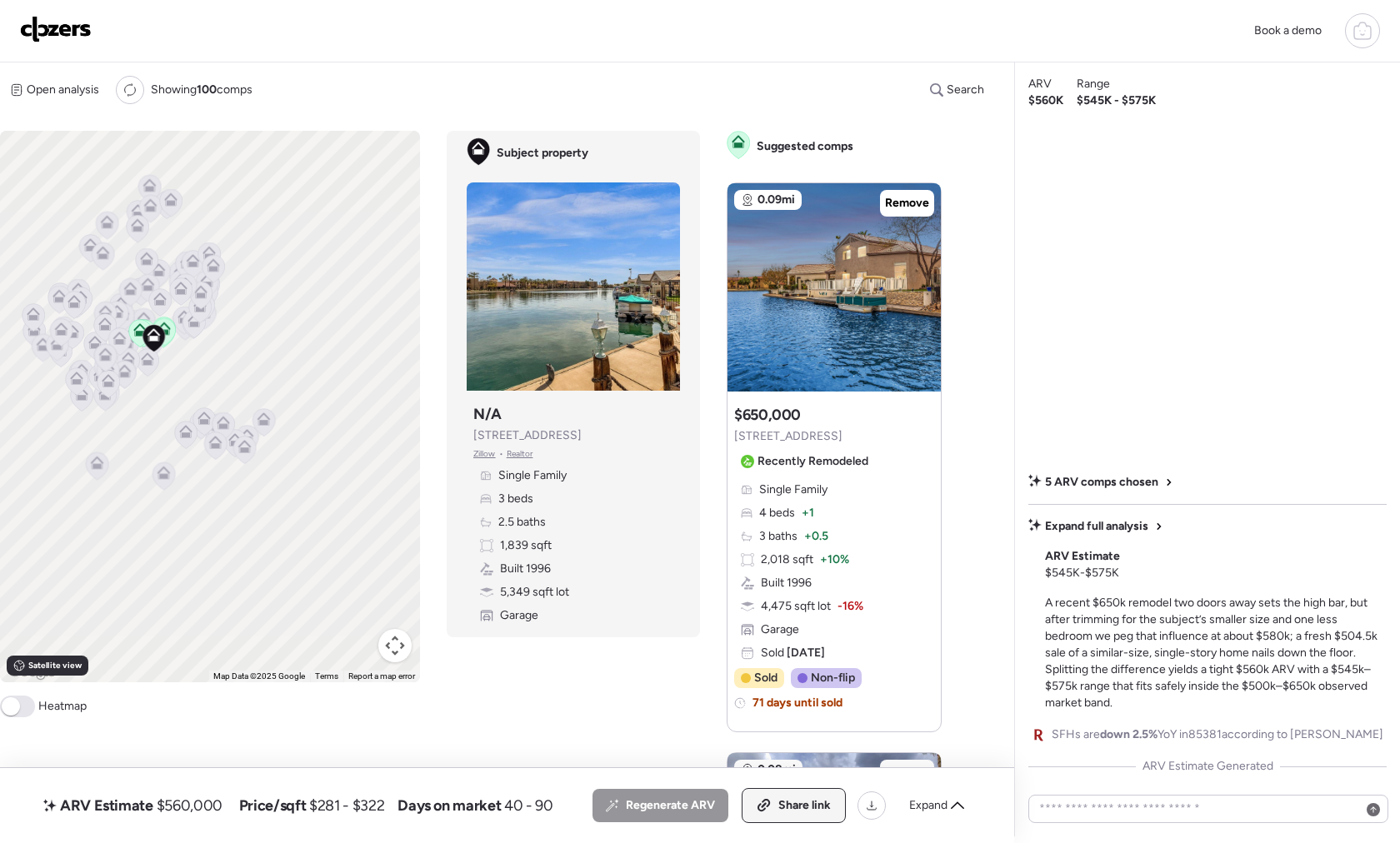 click on "Share link" at bounding box center (804, 806) 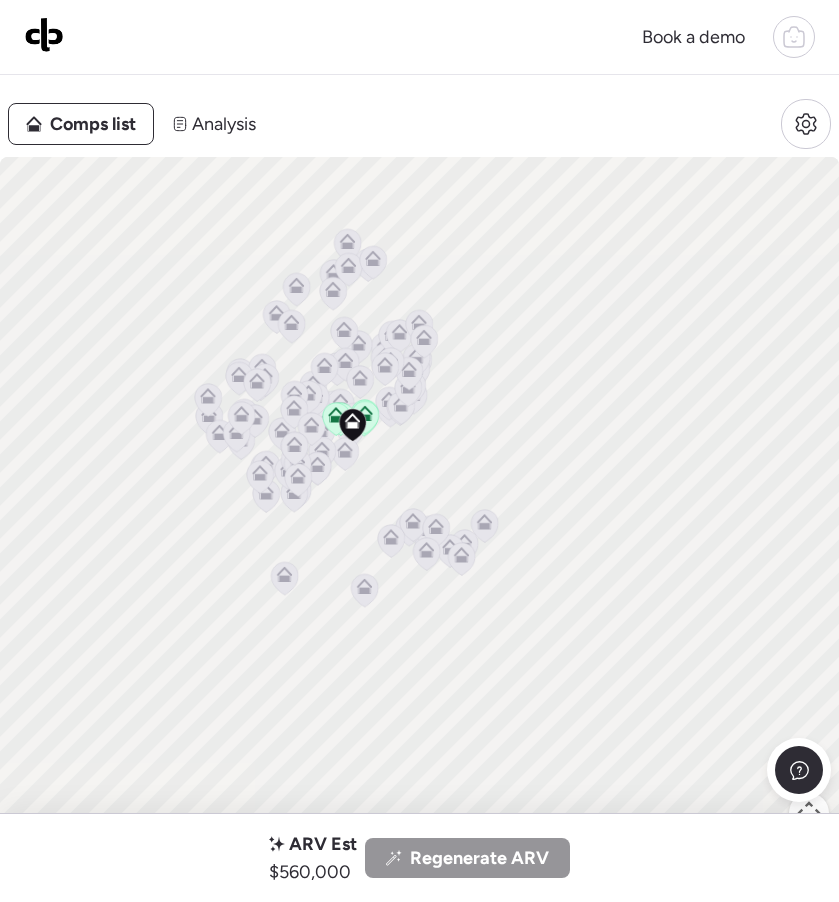 click at bounding box center (44, 34) 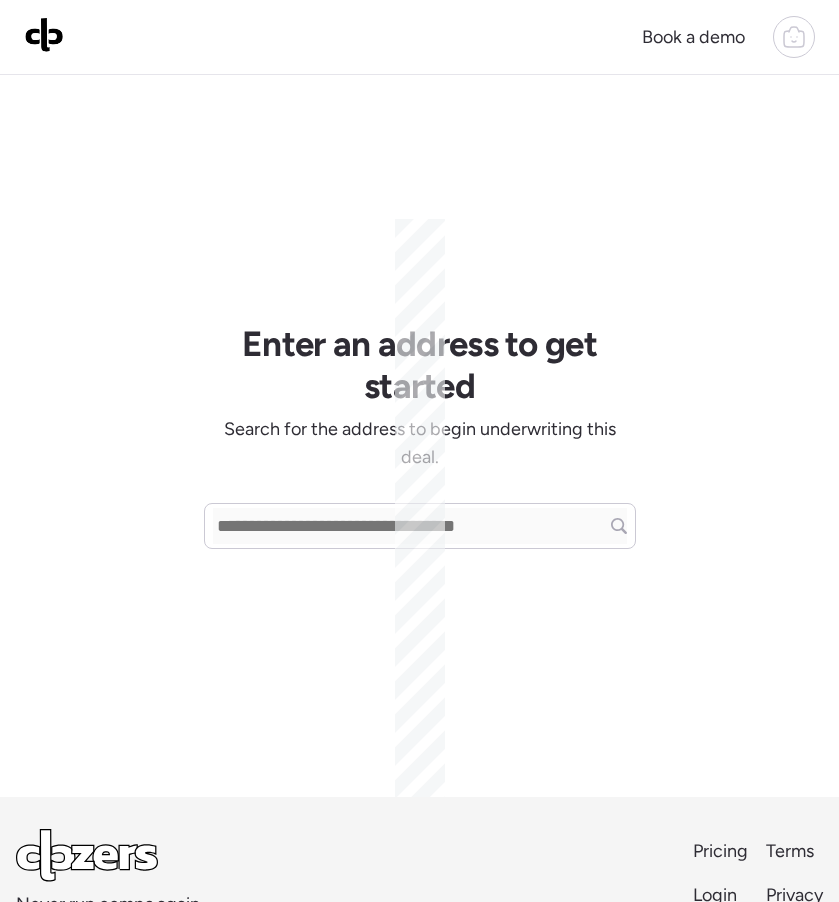 scroll, scrollTop: 0, scrollLeft: 0, axis: both 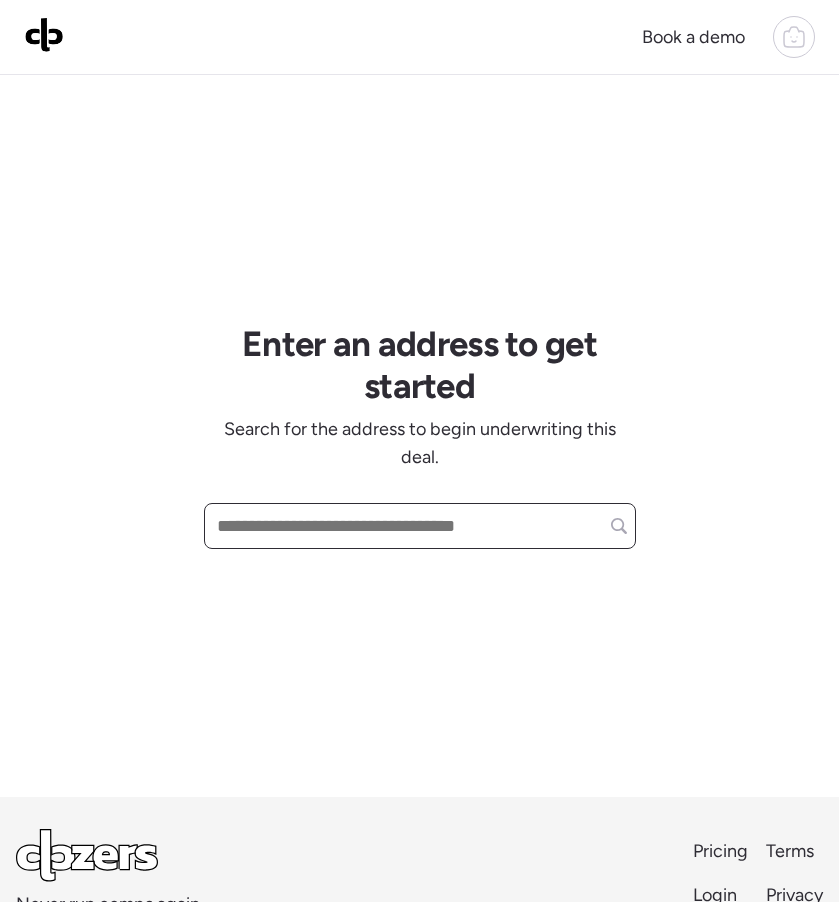 click at bounding box center (420, 526) 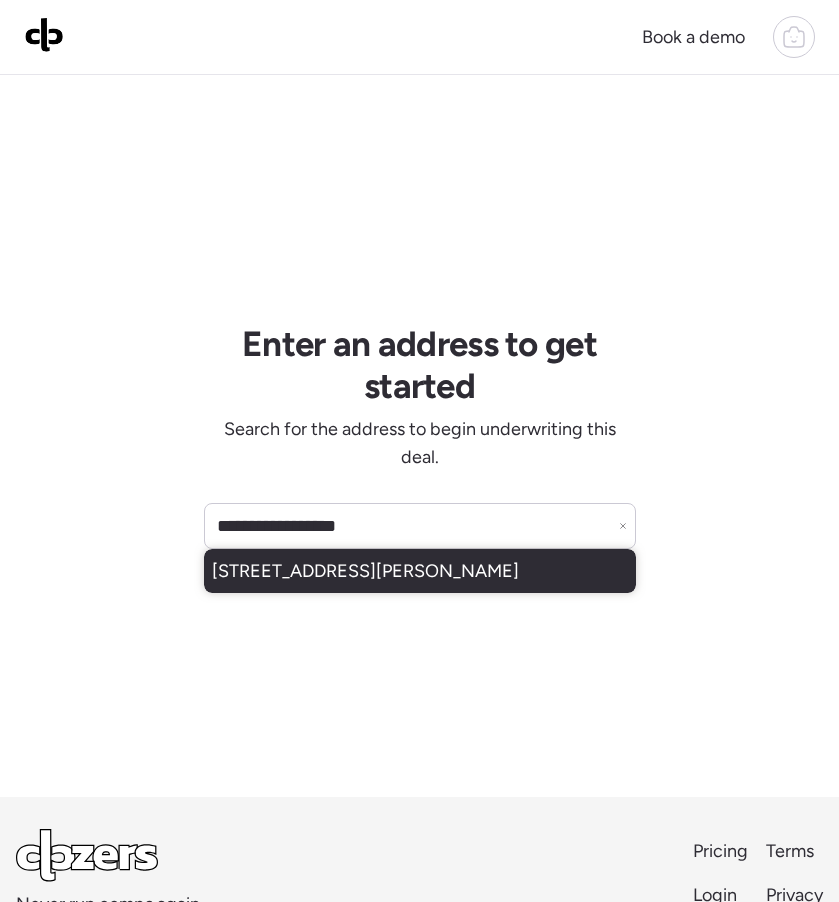 click on "[STREET_ADDRESS][PERSON_NAME]" at bounding box center (365, 571) 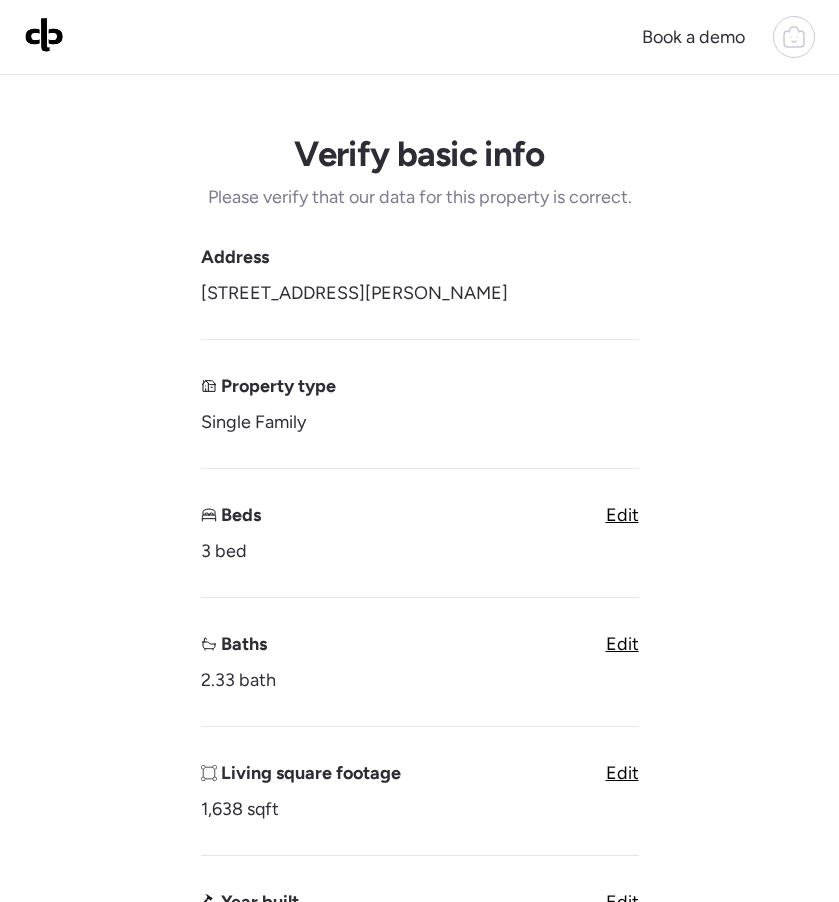 click on "Edit" at bounding box center [622, 644] 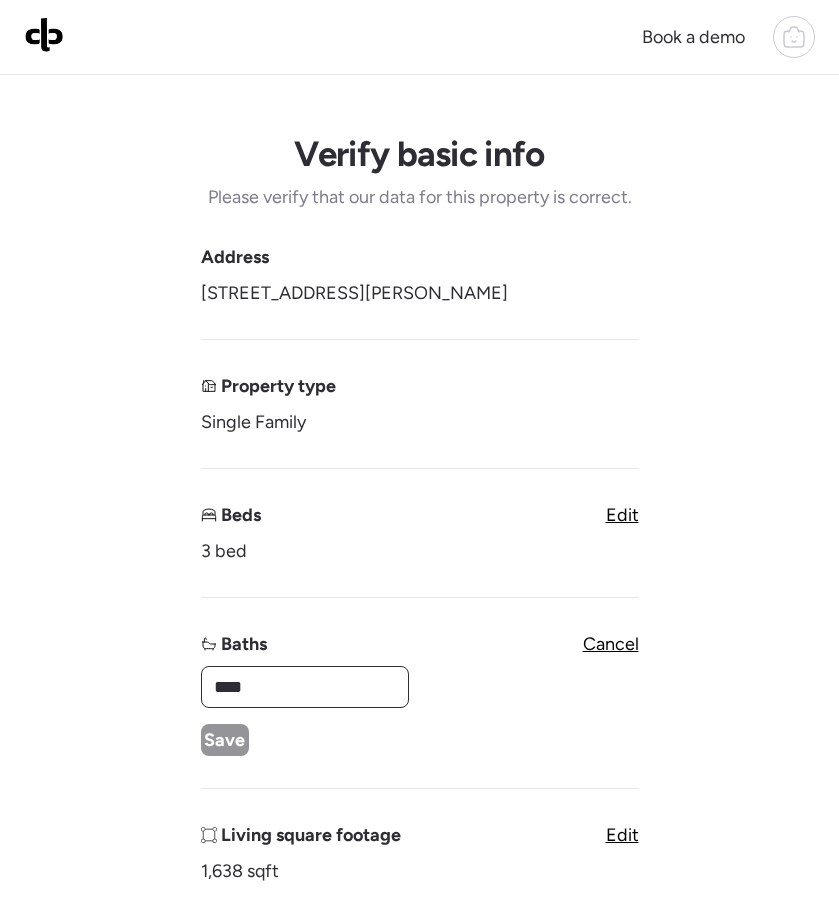 click on "****" at bounding box center [305, 687] 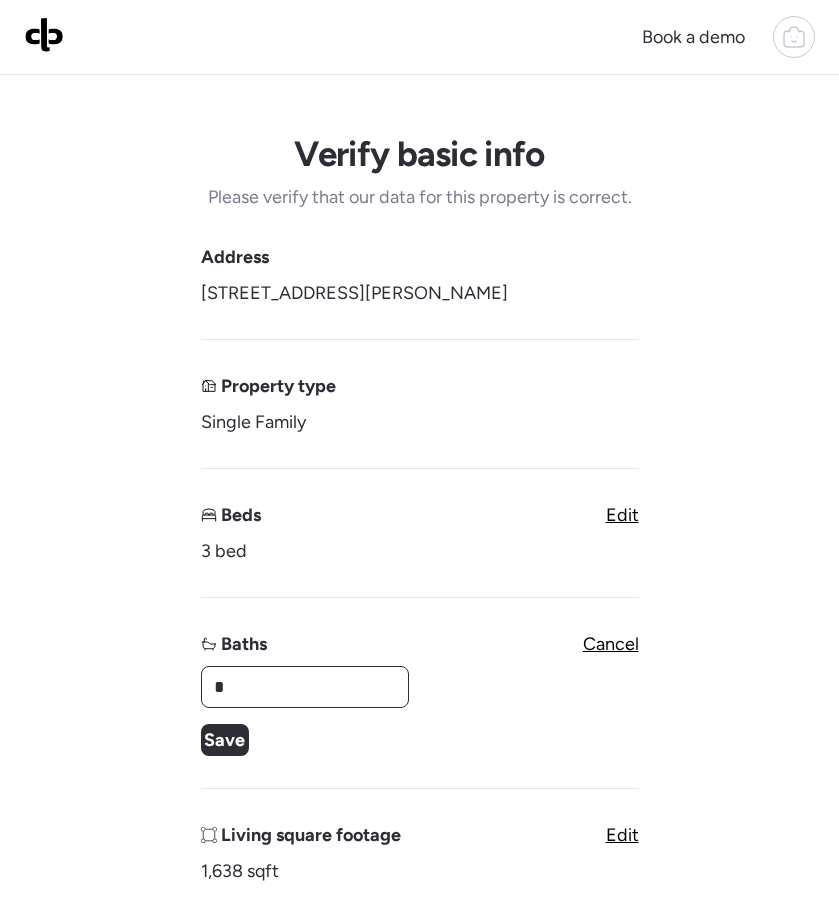 type on "*" 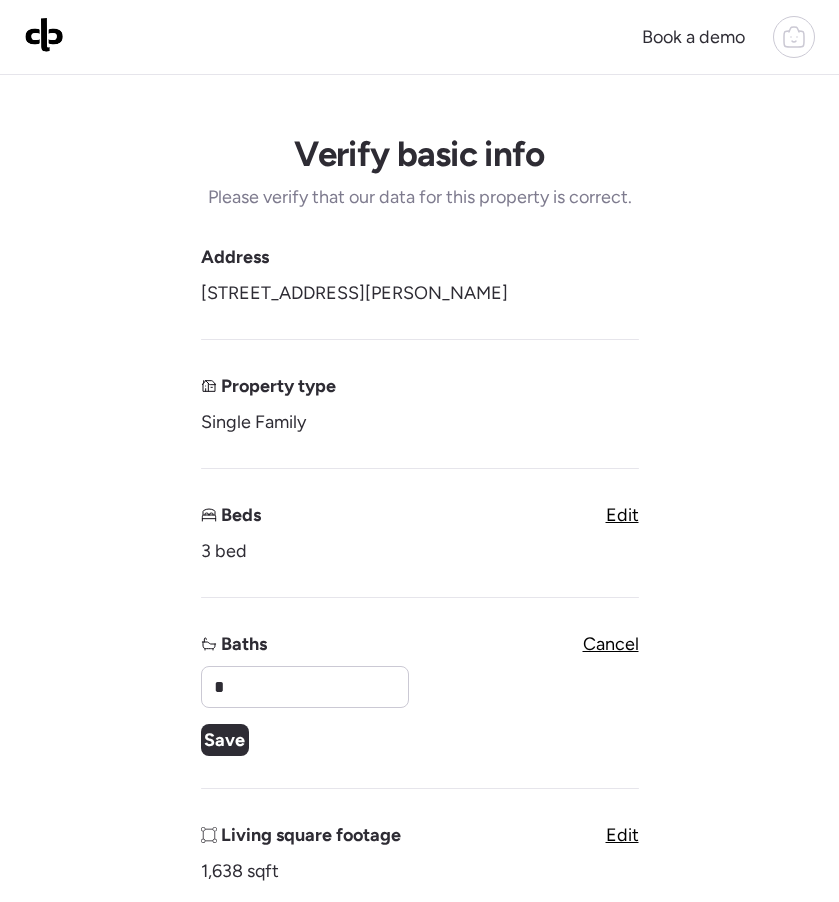 click on "Save" at bounding box center [224, 740] 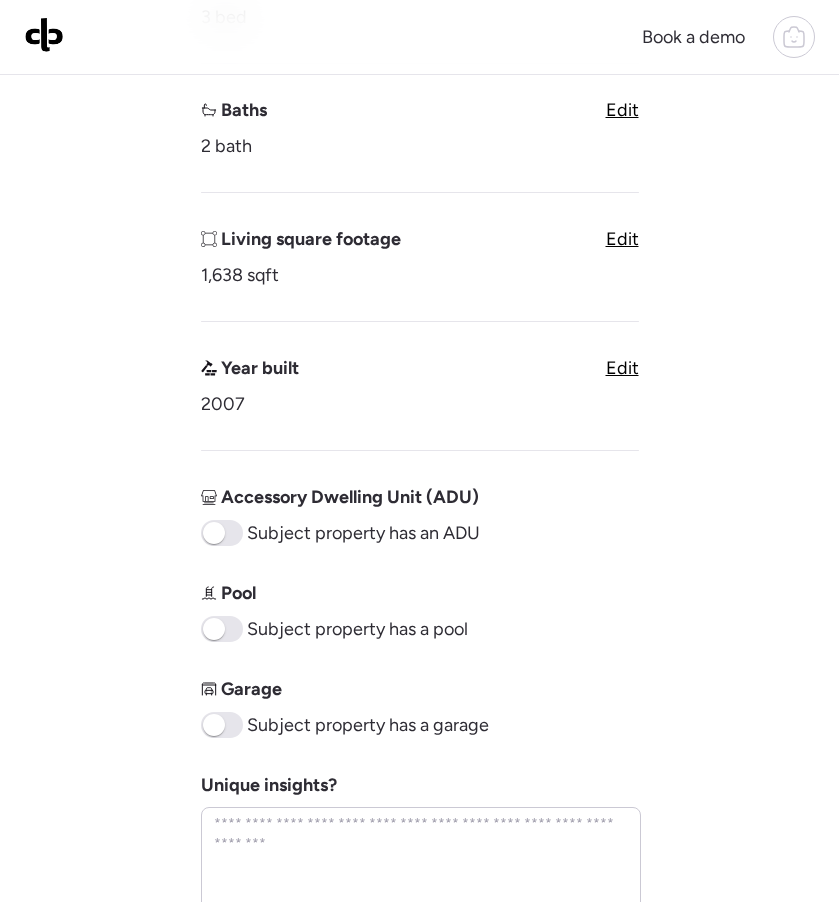 scroll, scrollTop: 565, scrollLeft: 0, axis: vertical 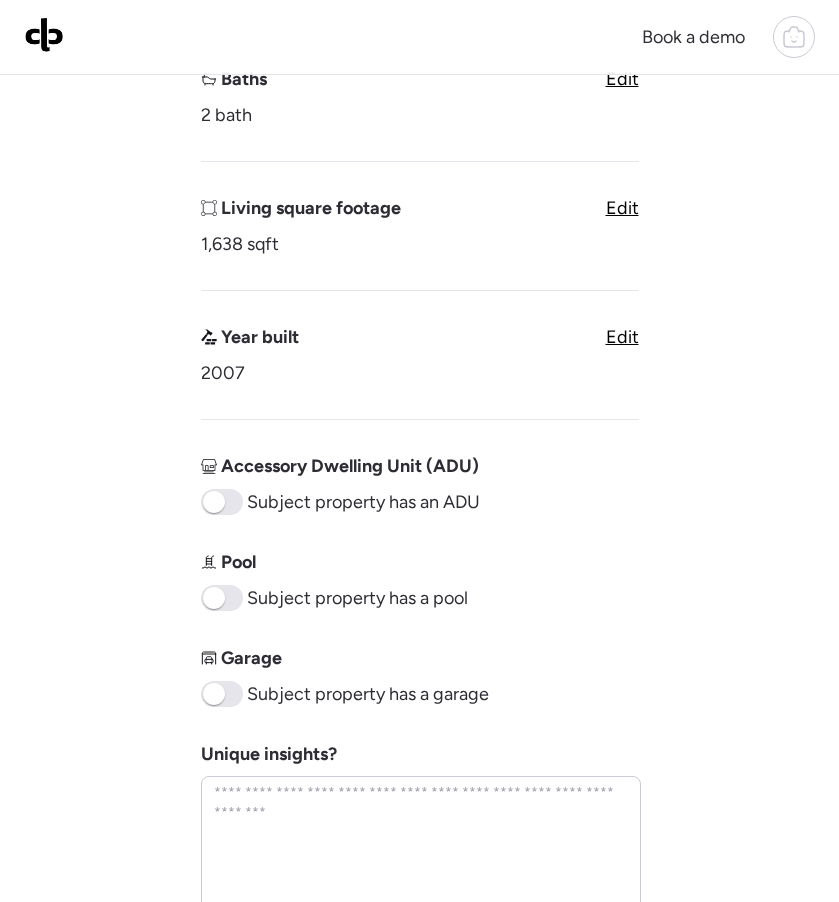 click at bounding box center [214, 694] 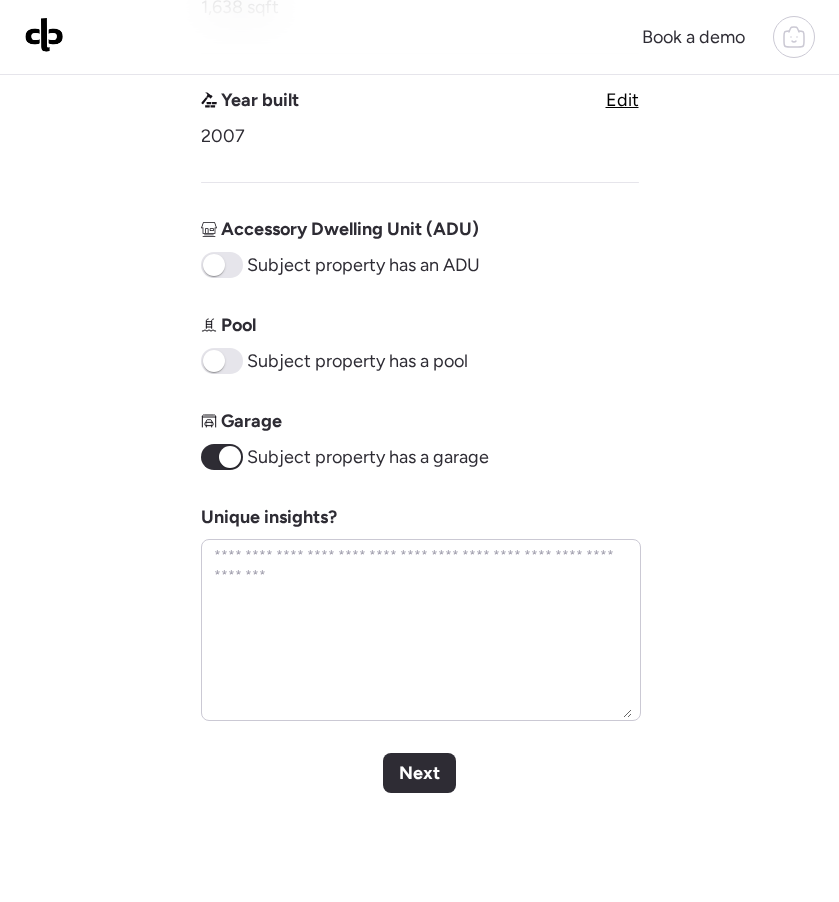 scroll, scrollTop: 812, scrollLeft: 0, axis: vertical 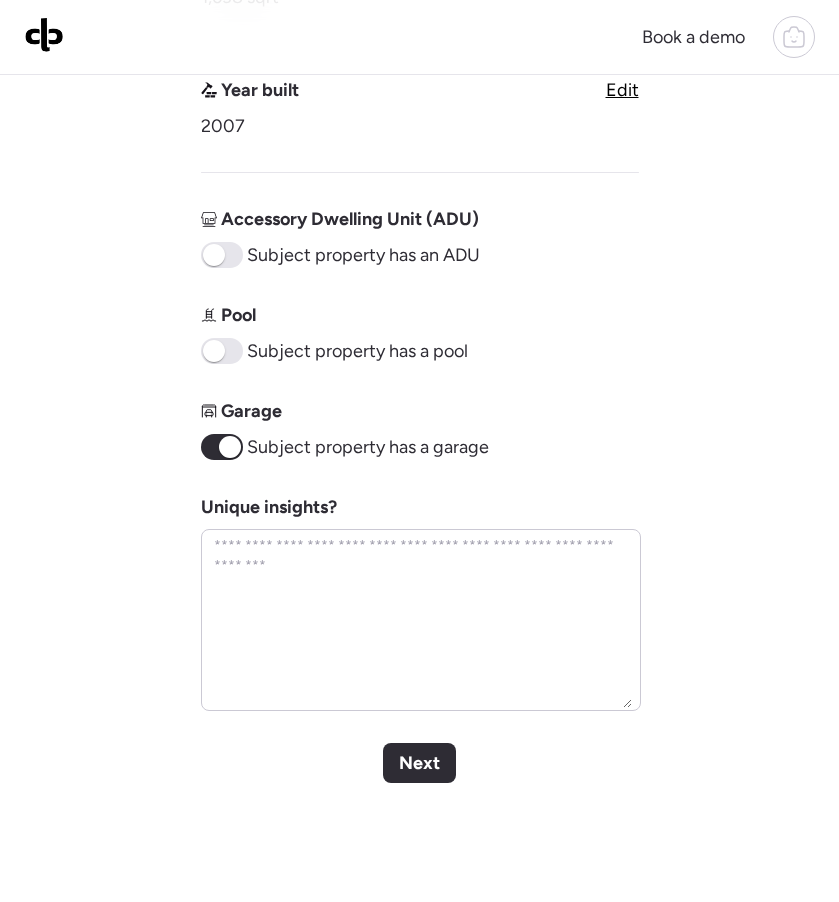 click on "Verify basic info Please verify that our data for this property is correct. Address [STREET_ADDRESS][PERSON_NAME] Property type Single Family Beds 3 bed Edit Baths 2 bath Edit Living square footage 1,638 sqft Edit Year built 2007 Edit Accessory Dwelling Unit (ADU) Subject property has an ADU Pool Subject property has a pool Garage Subject property has a garage Unique insights? Next" at bounding box center (419, 83) 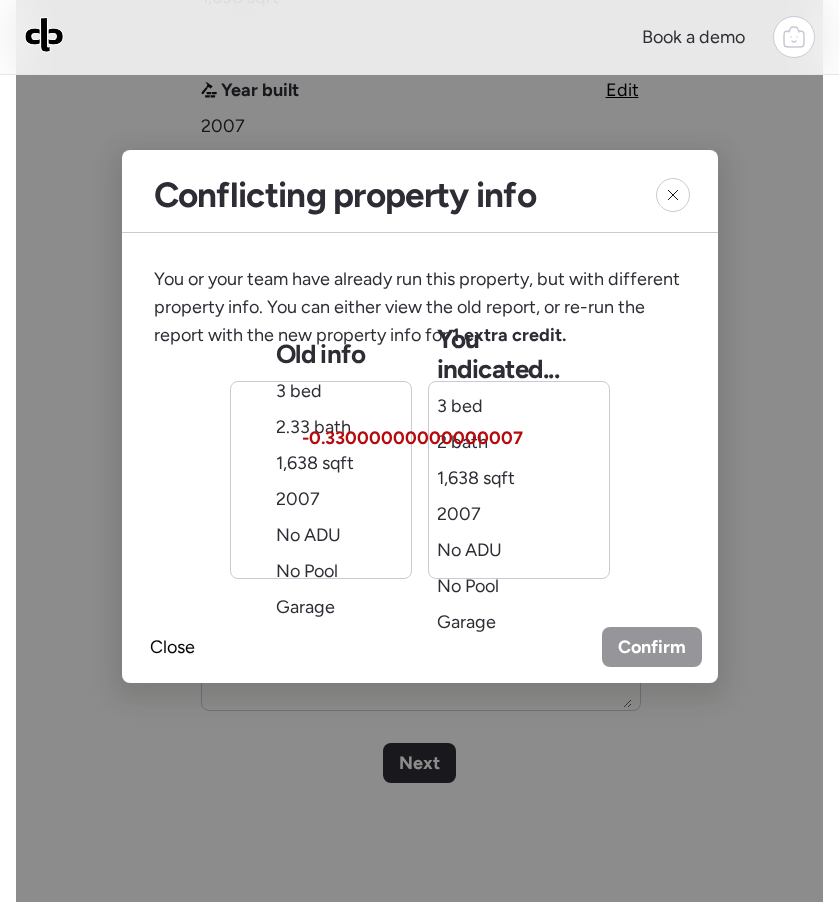 click on "You indicated... 3 bed 2 bath -0.33000000000000007 1,638 sqft 2007 No ADU No Pool Garage" at bounding box center (519, 480) 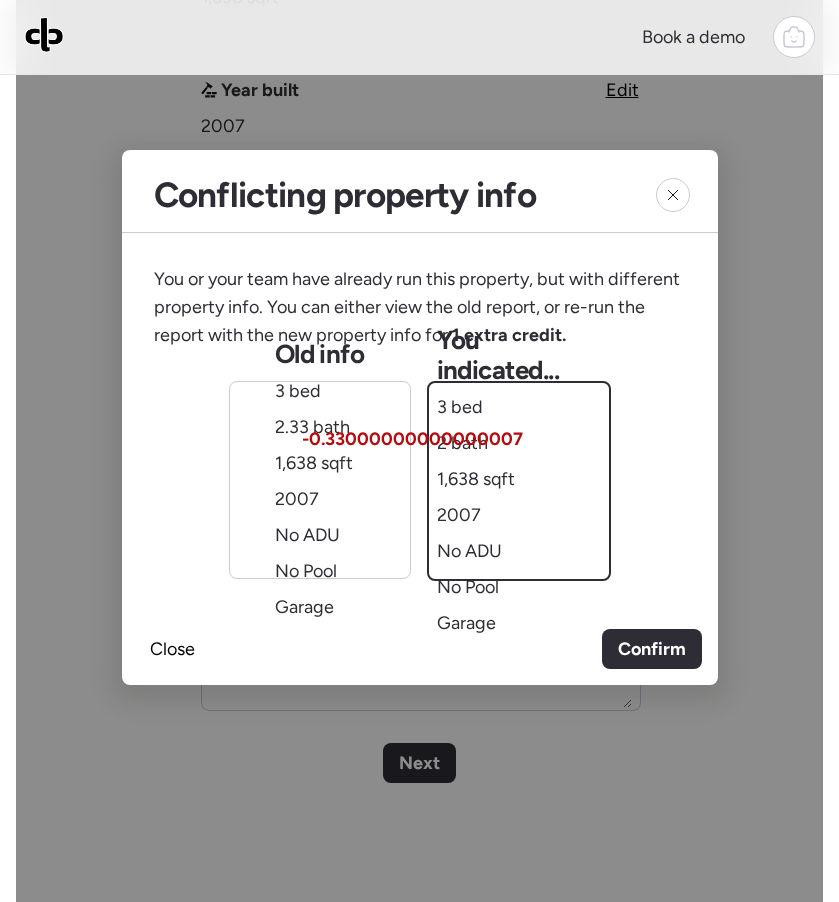 click on "Confirm" at bounding box center [652, 649] 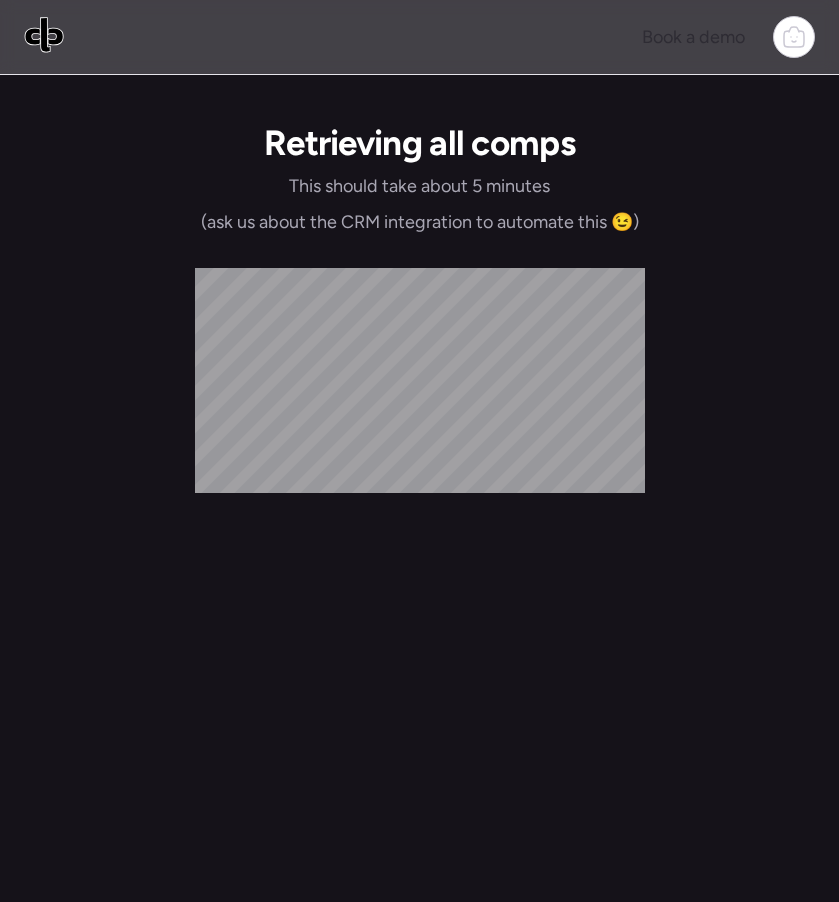 scroll, scrollTop: 0, scrollLeft: 0, axis: both 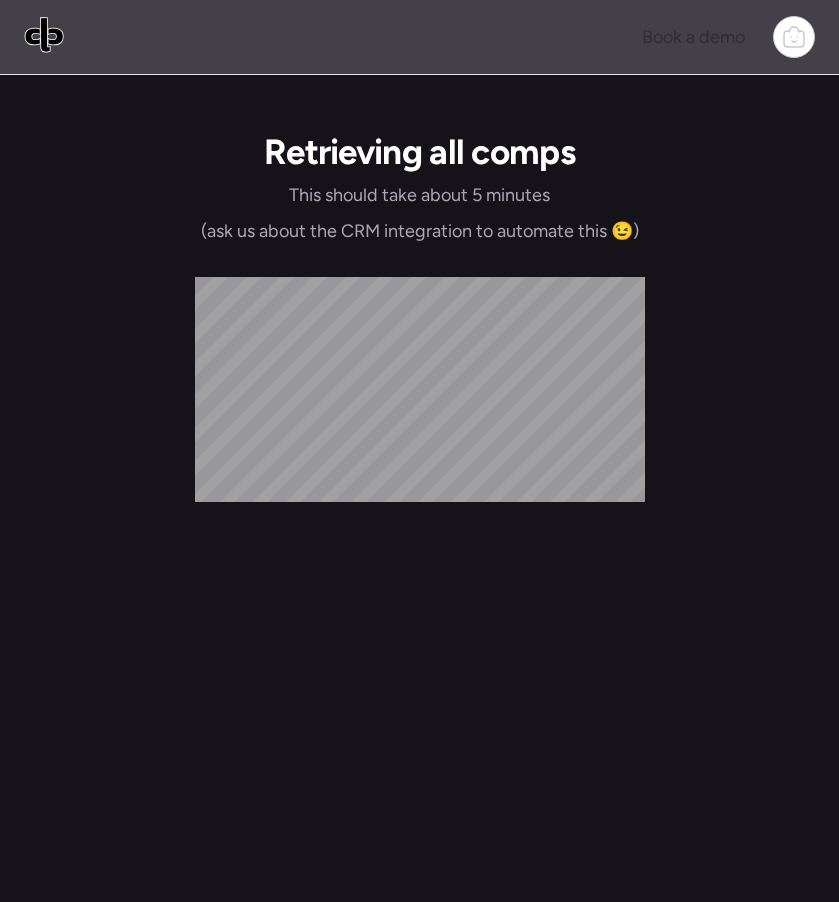 click at bounding box center (44, 34) 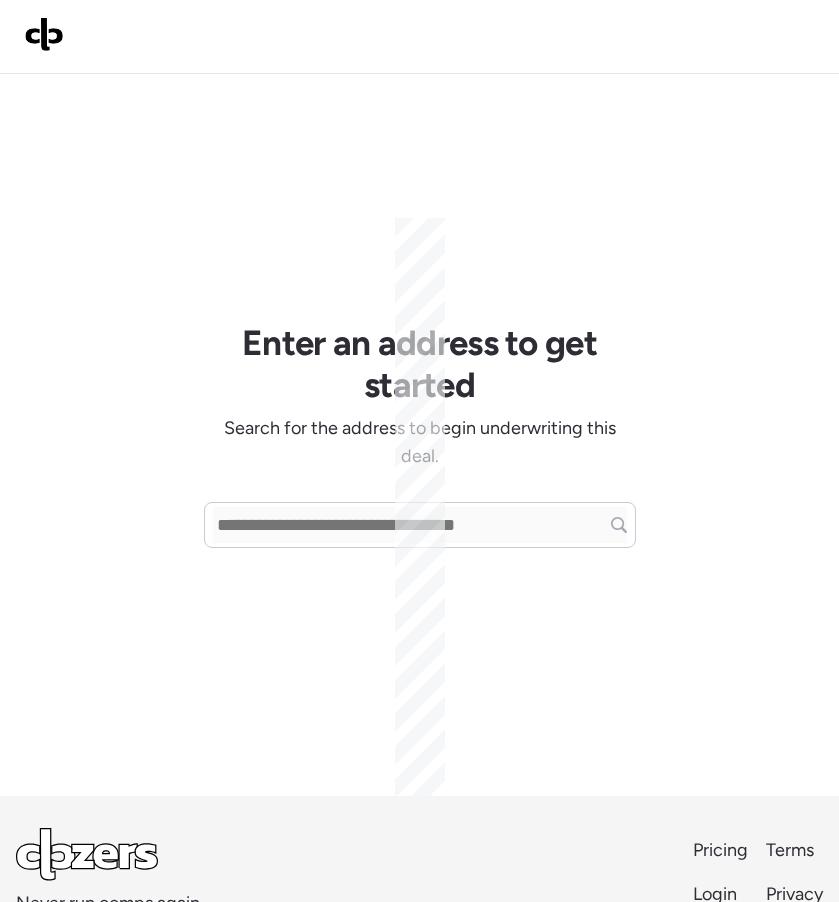 scroll, scrollTop: 0, scrollLeft: 0, axis: both 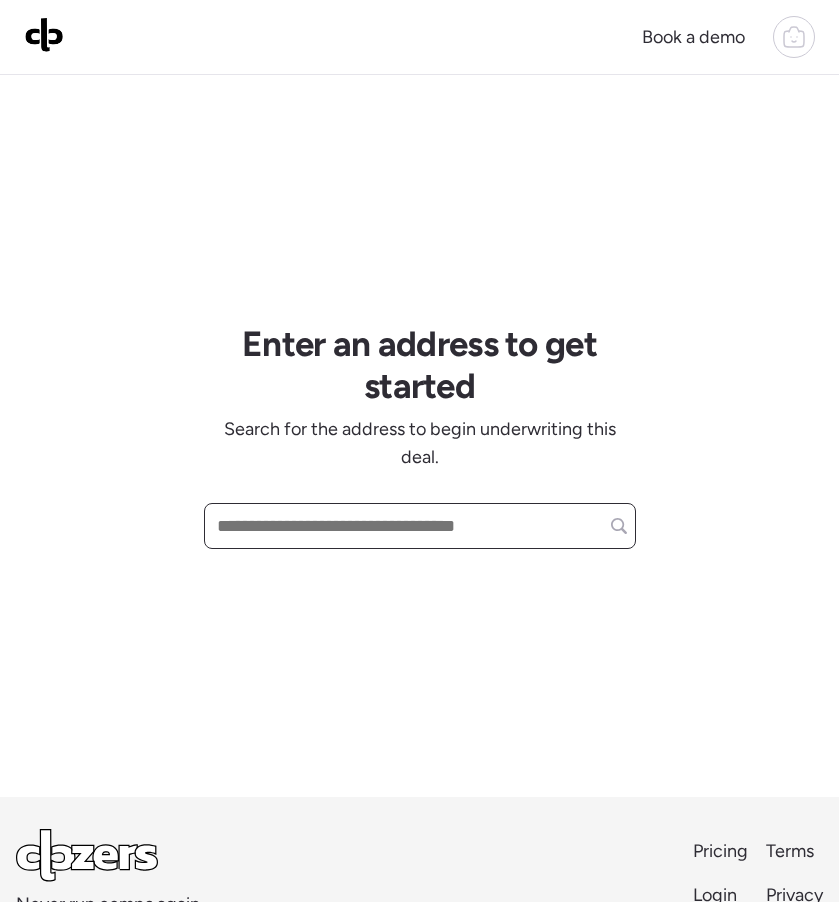 click at bounding box center (420, 526) 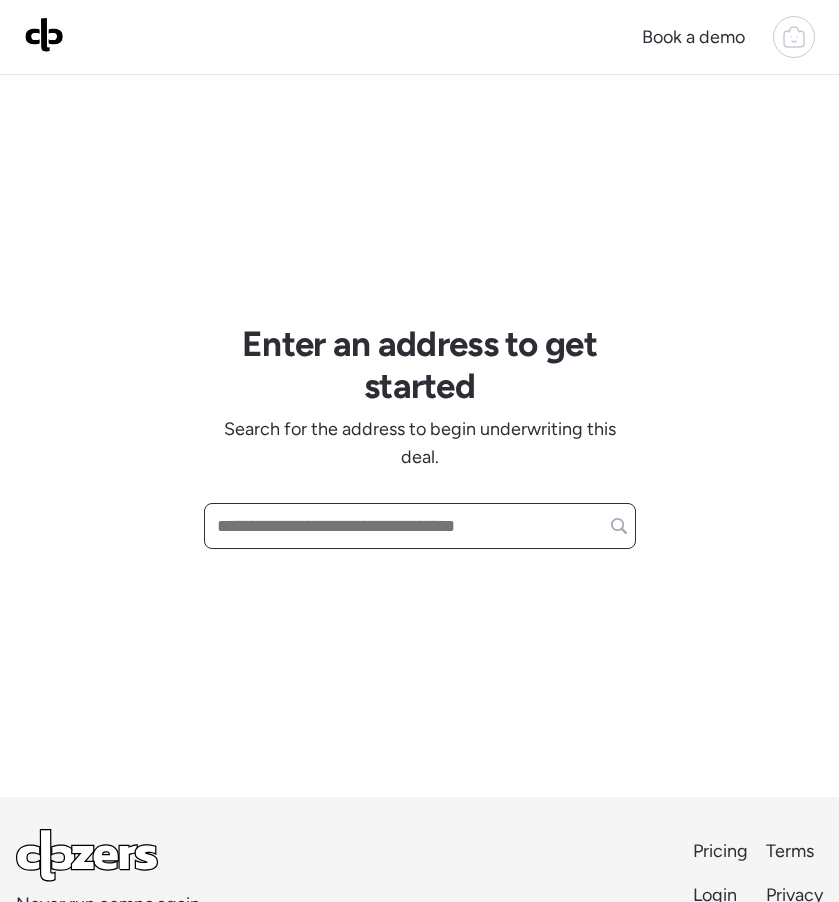 paste on "**********" 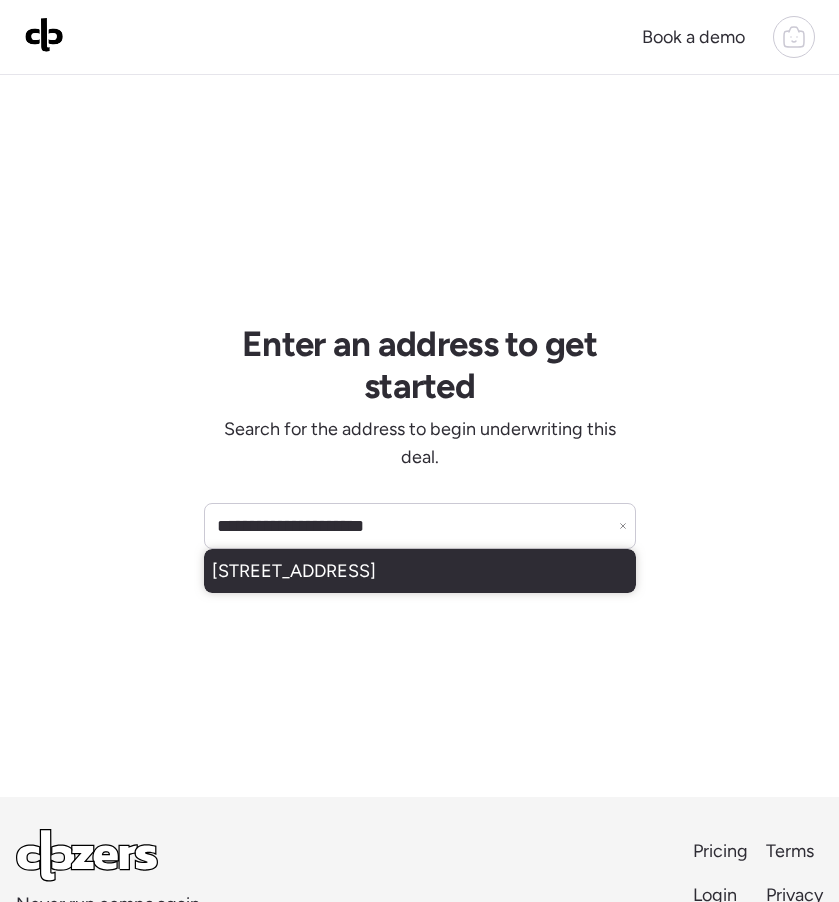 click on "11633 W Jefferson St, Avondale, AZ, 85323" at bounding box center [420, 571] 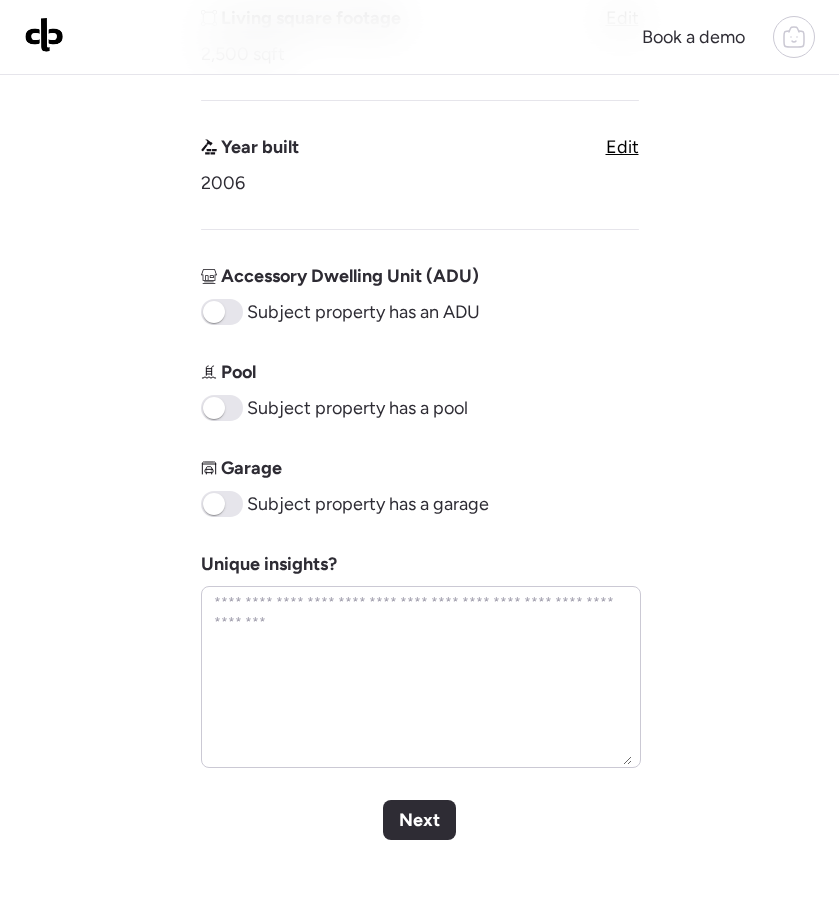 scroll, scrollTop: 799, scrollLeft: 0, axis: vertical 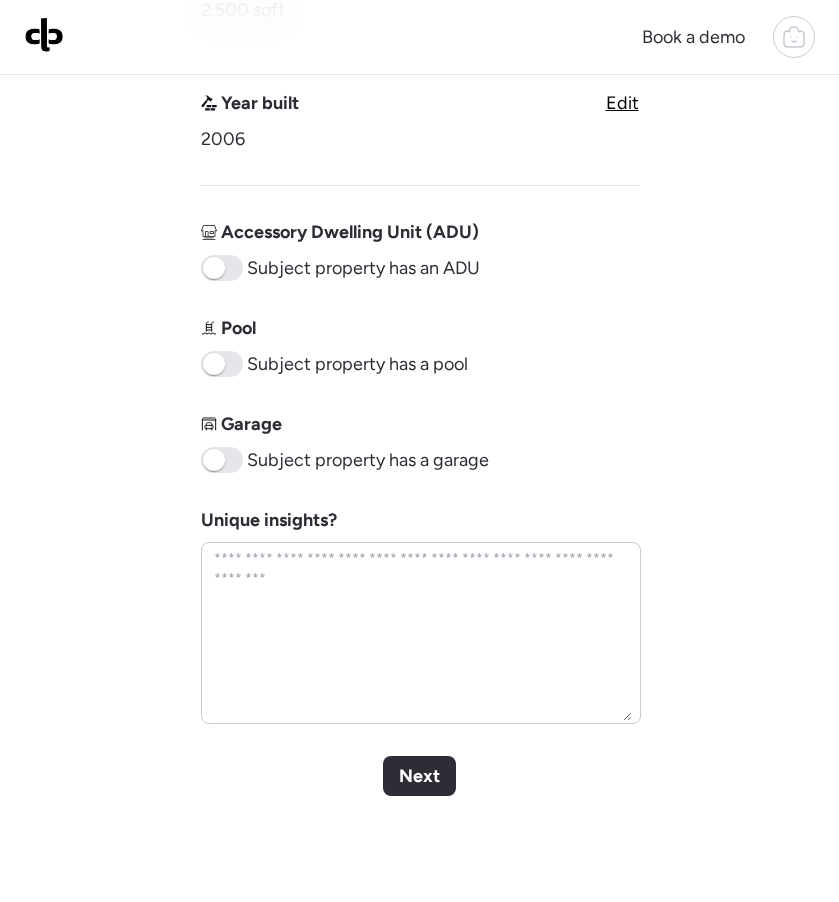 click at bounding box center [214, 460] 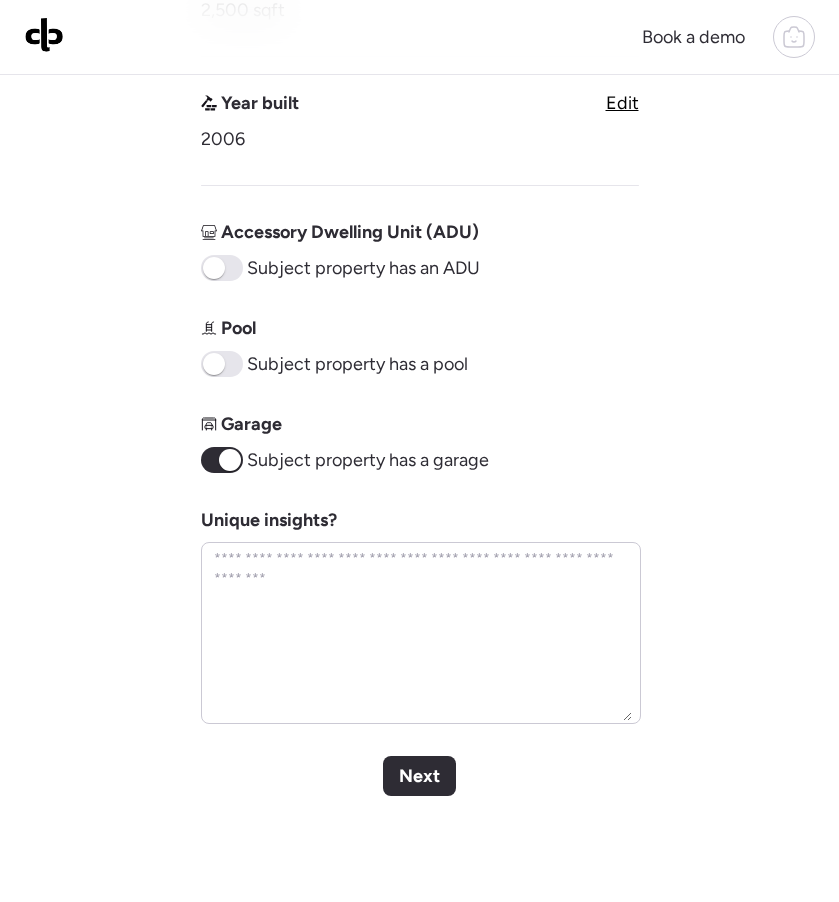 click on "Next" at bounding box center (419, 776) 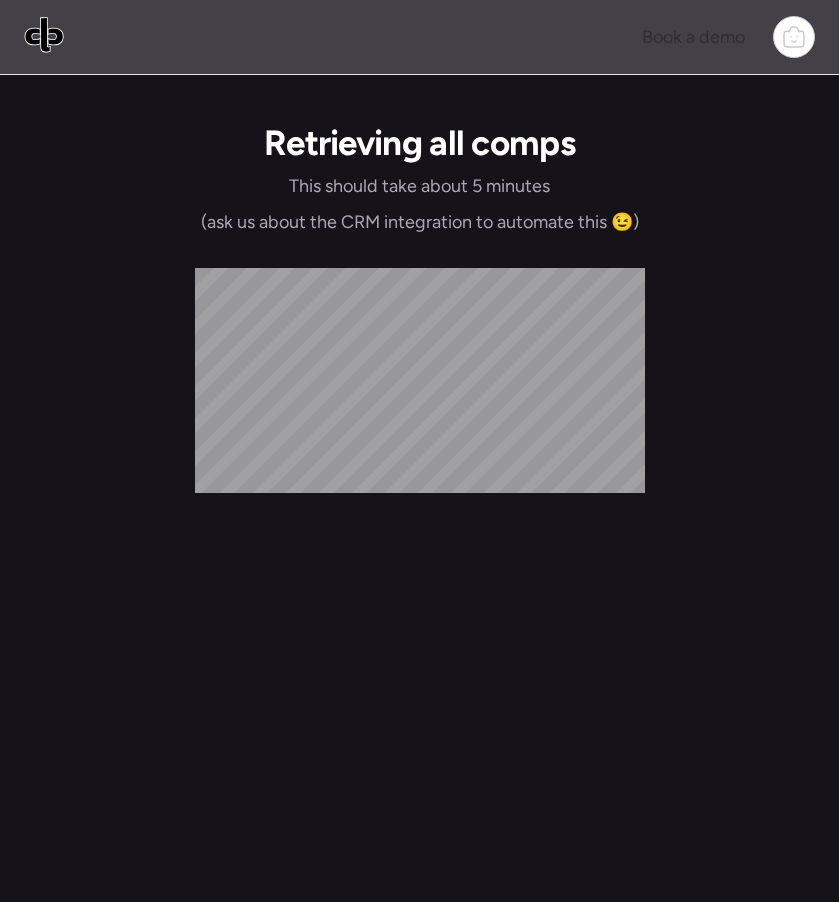 scroll, scrollTop: 0, scrollLeft: 0, axis: both 